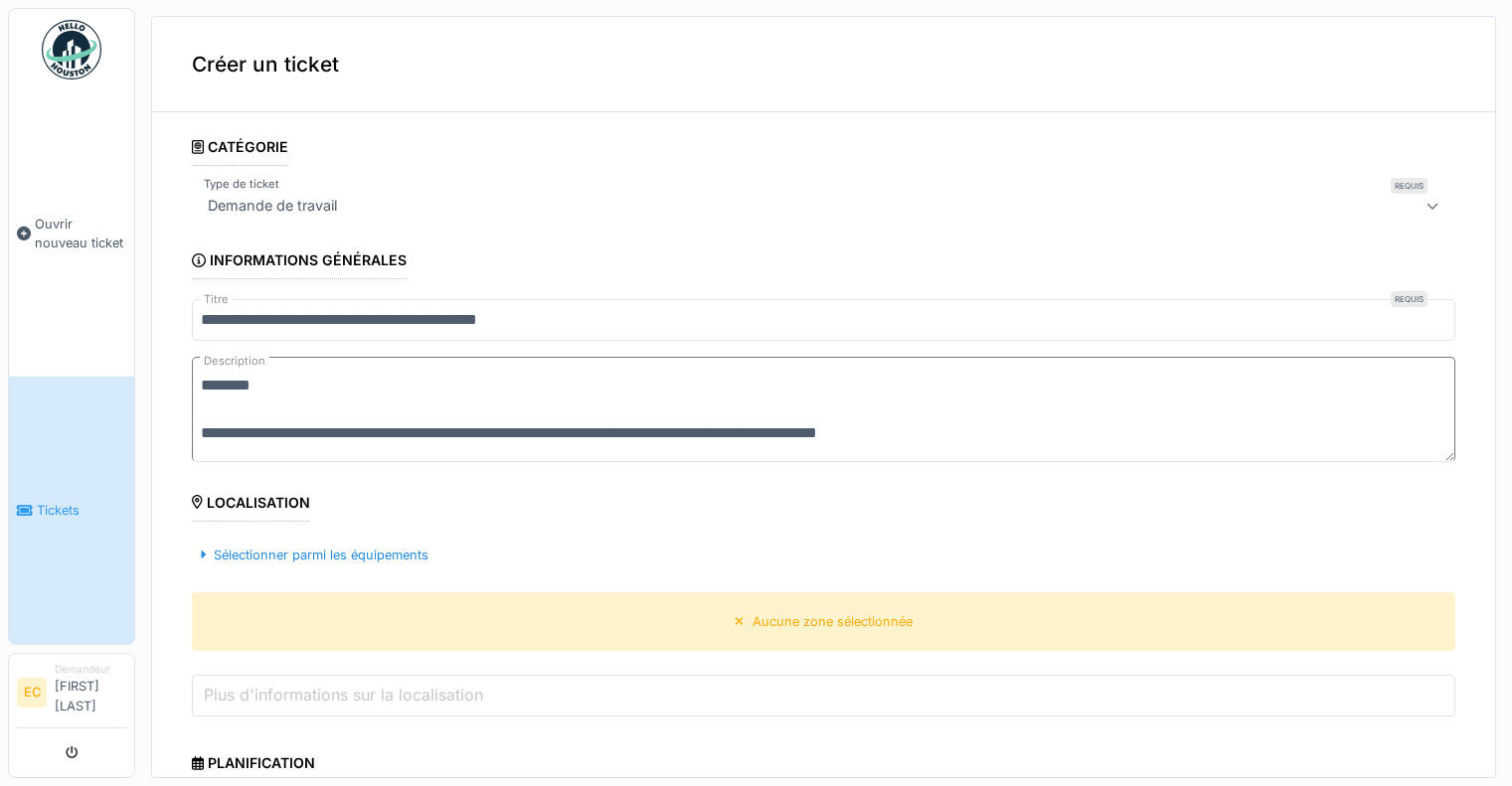 scroll, scrollTop: 7, scrollLeft: 0, axis: vertical 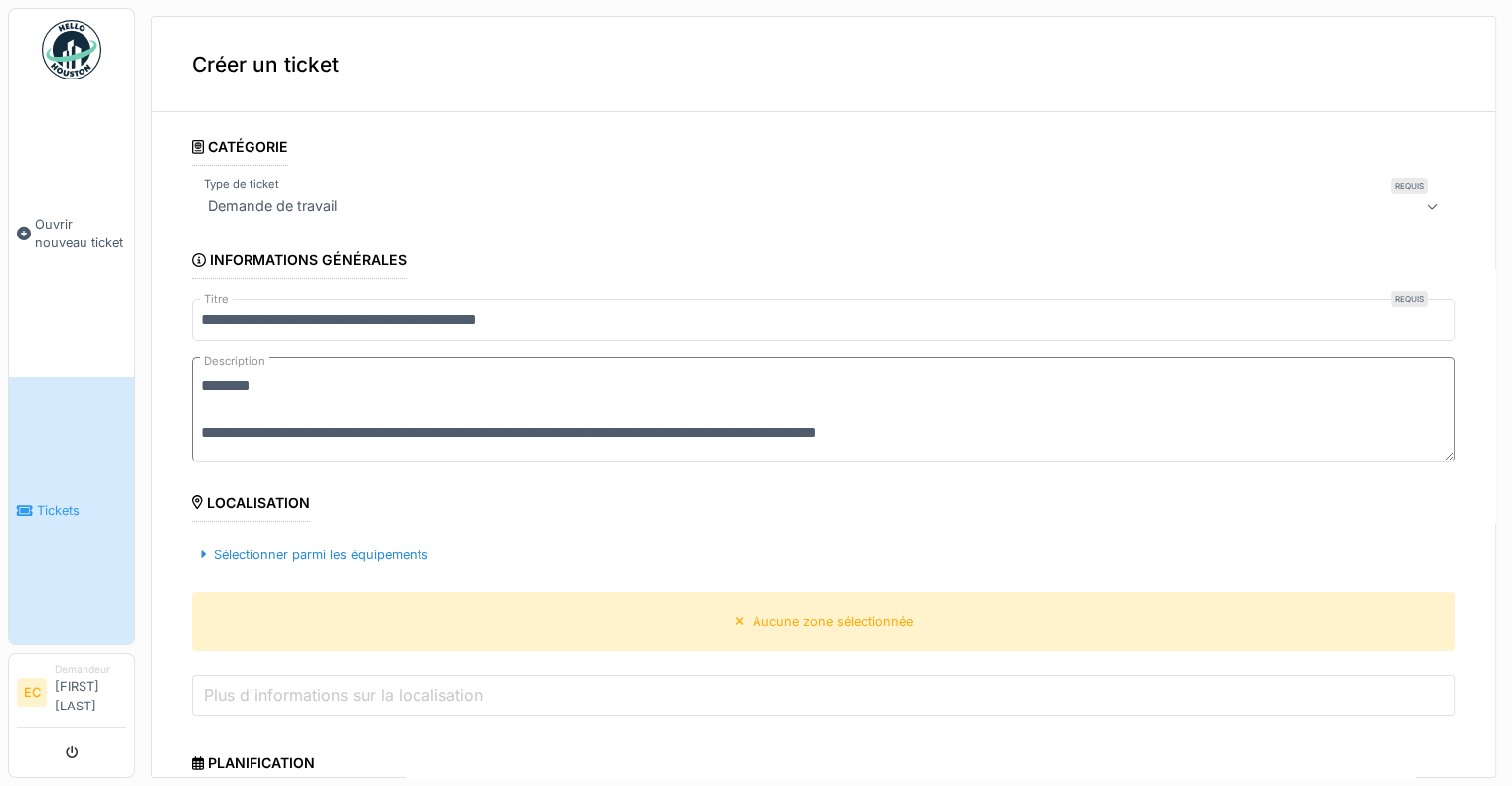 click on "**********" at bounding box center (823, 409) 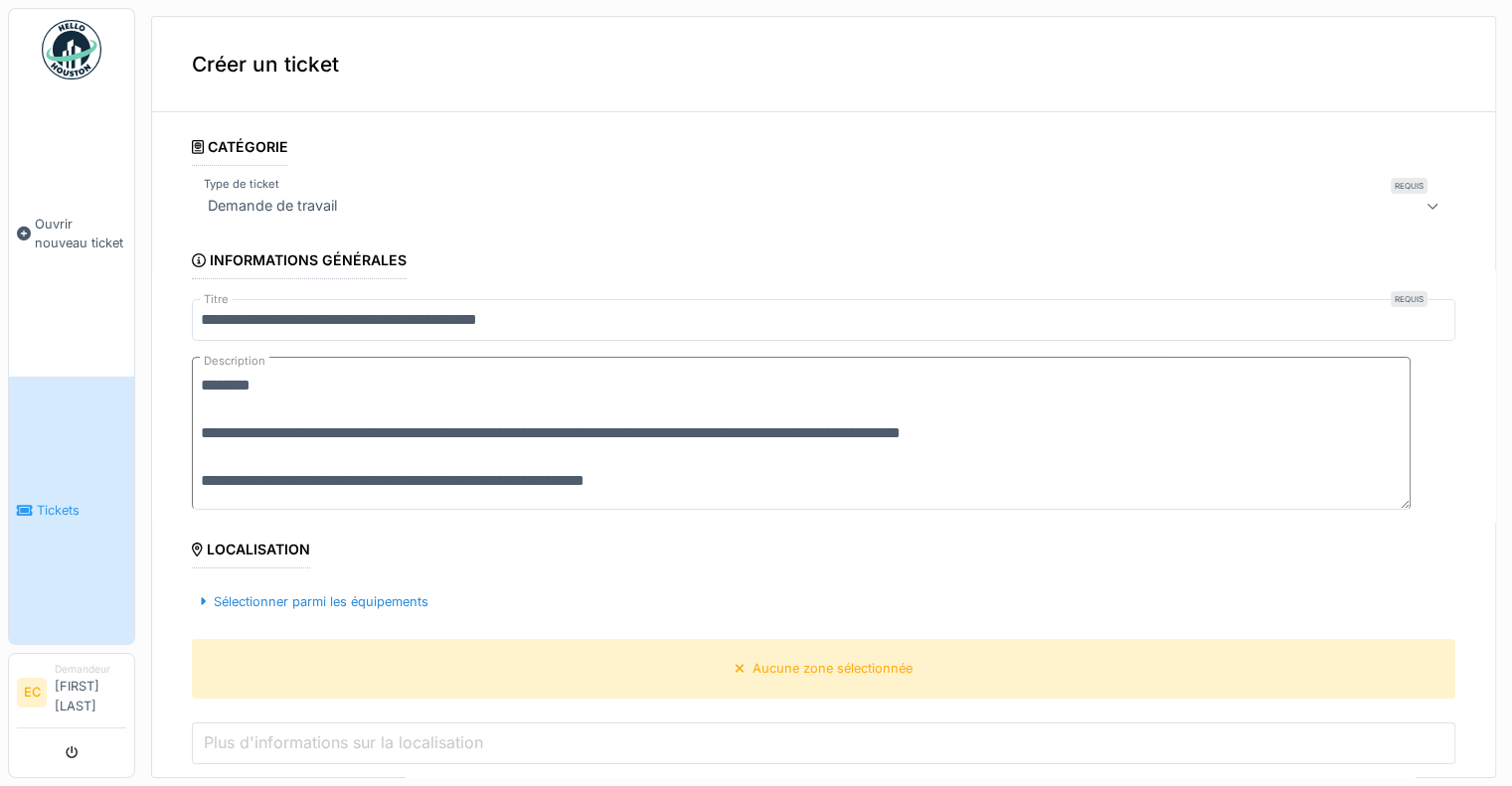 scroll, scrollTop: 0, scrollLeft: 0, axis: both 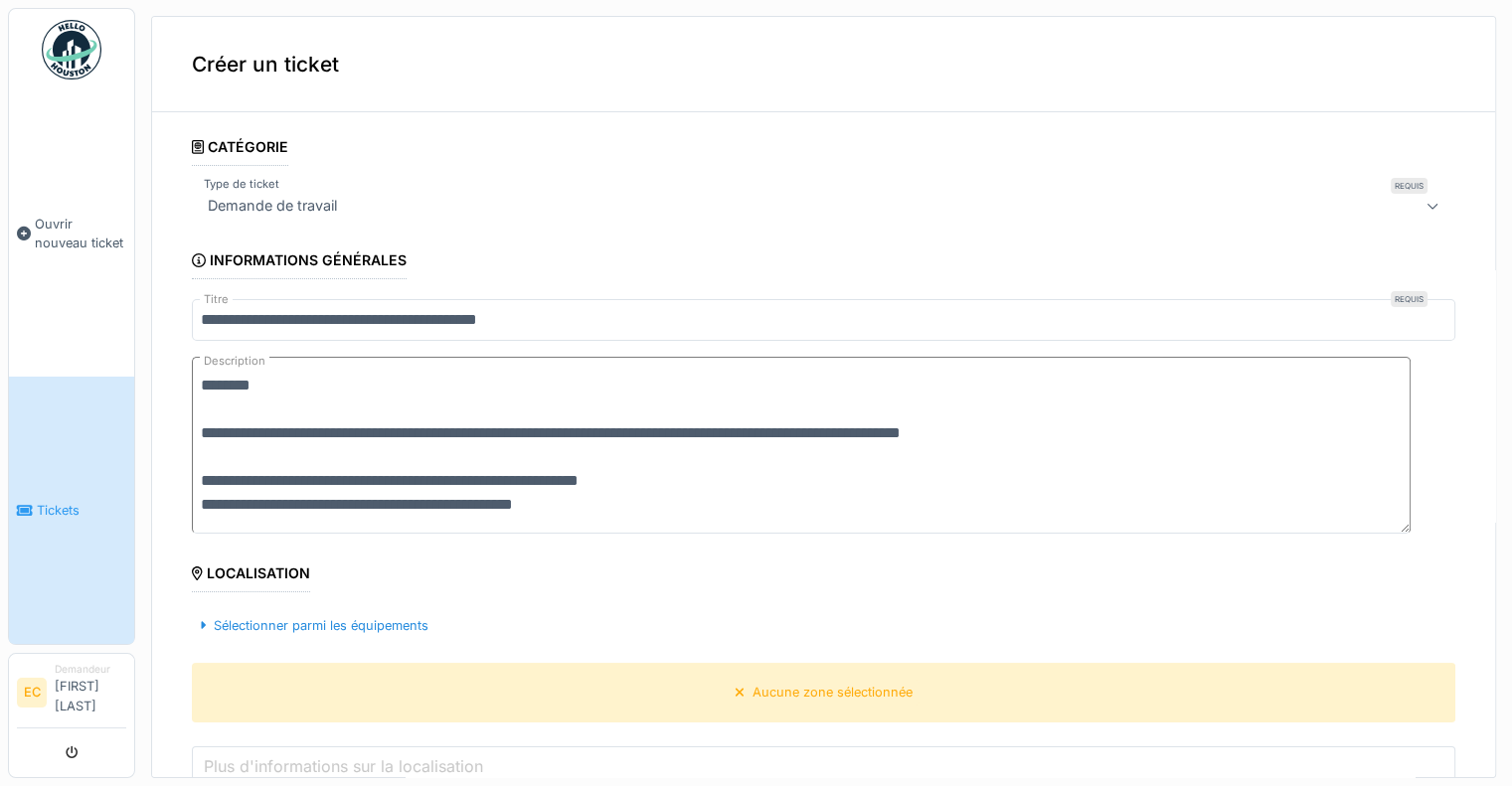 click on "**********" at bounding box center [801, 445] 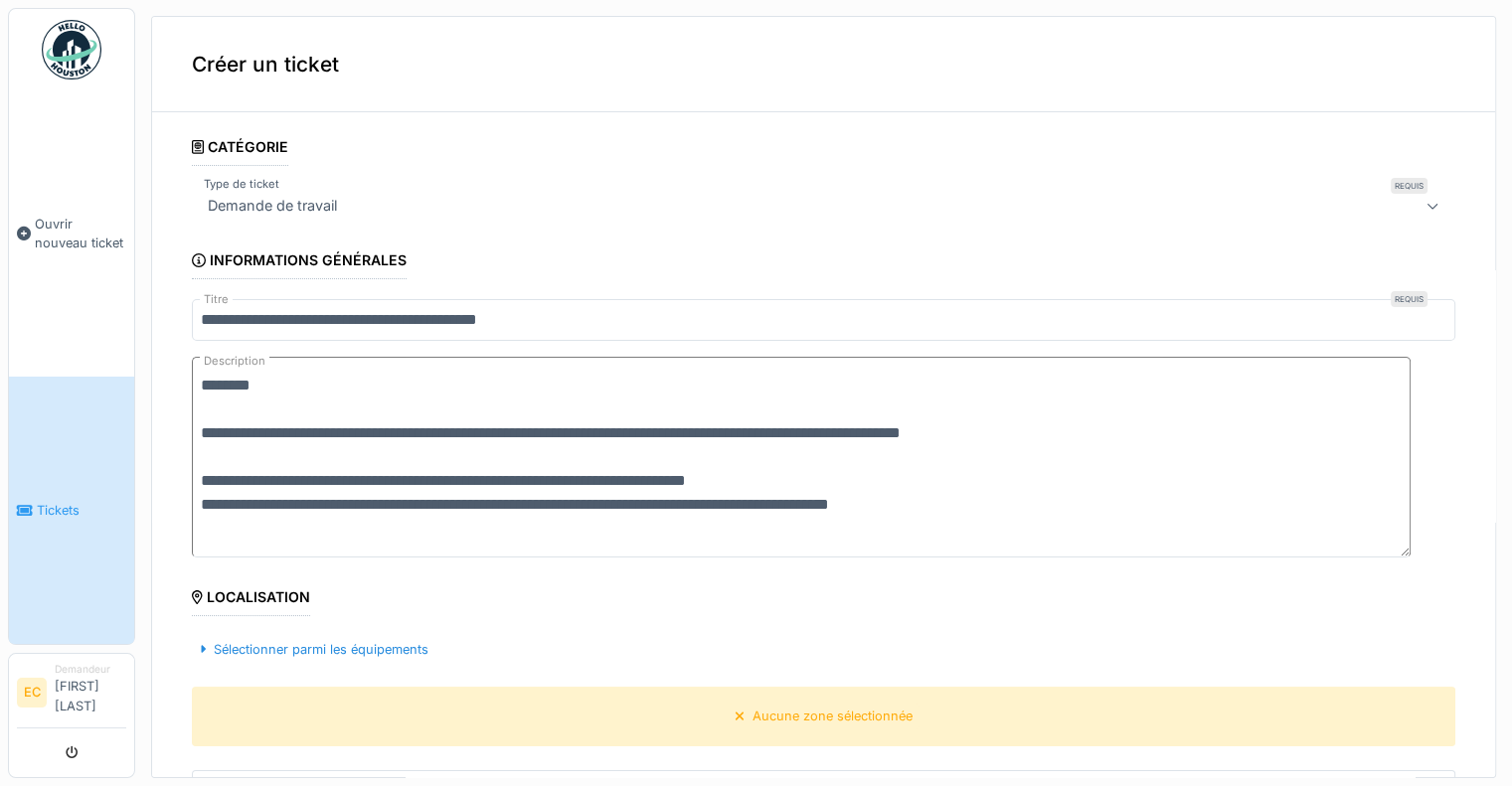 scroll, scrollTop: 0, scrollLeft: 0, axis: both 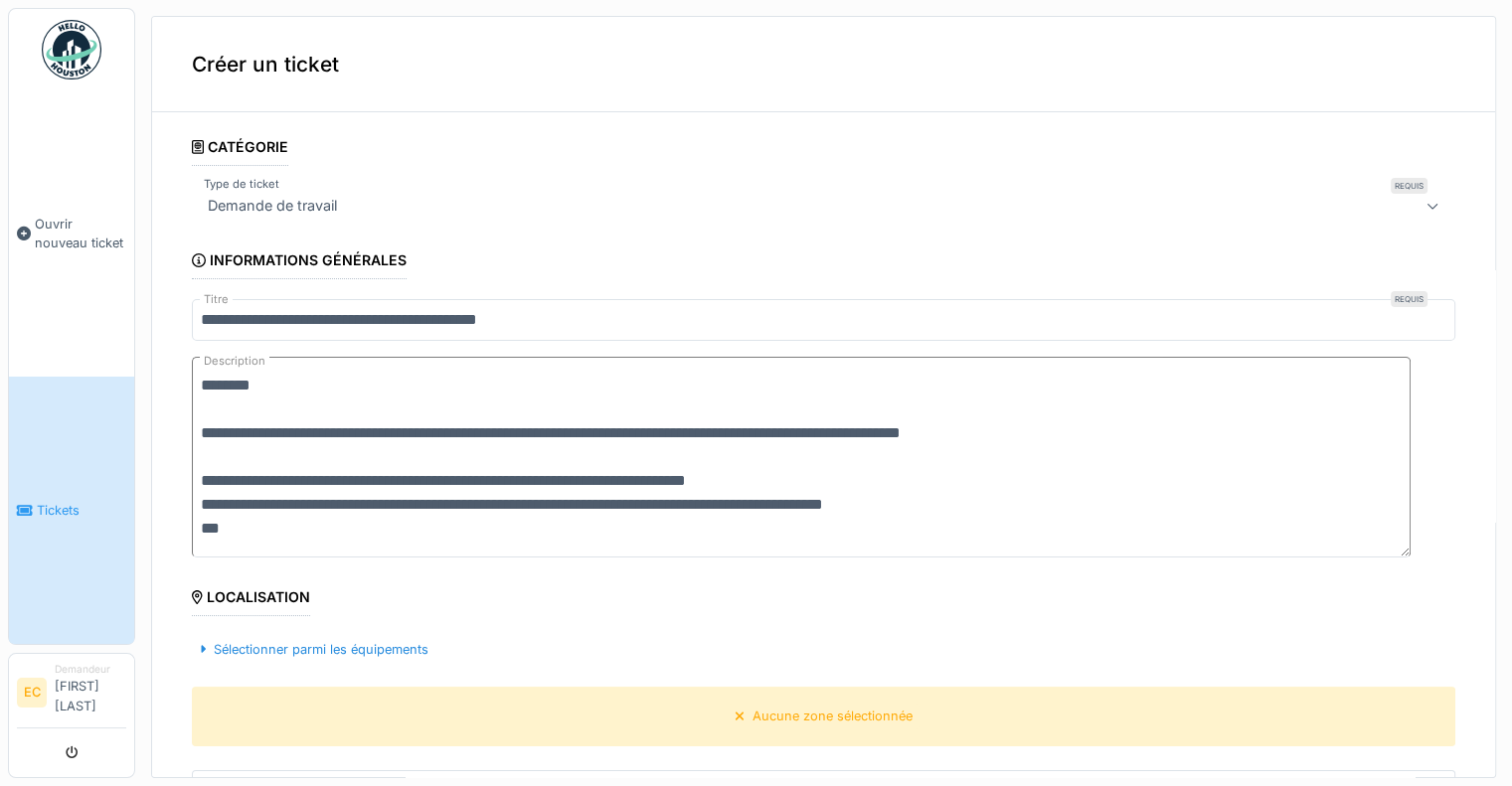 click on "**********" at bounding box center [823, 320] 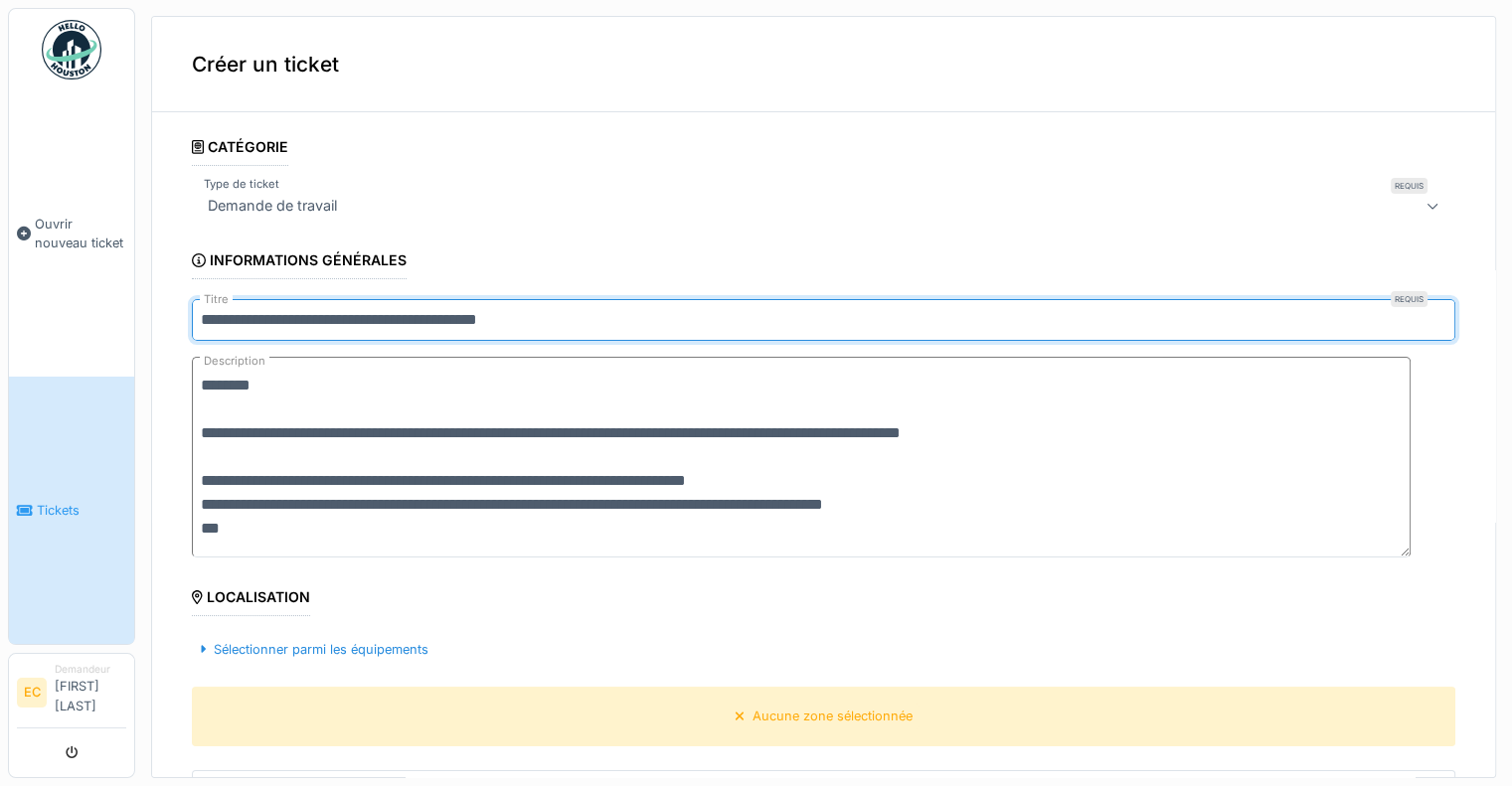 click on "**********" at bounding box center [823, 320] 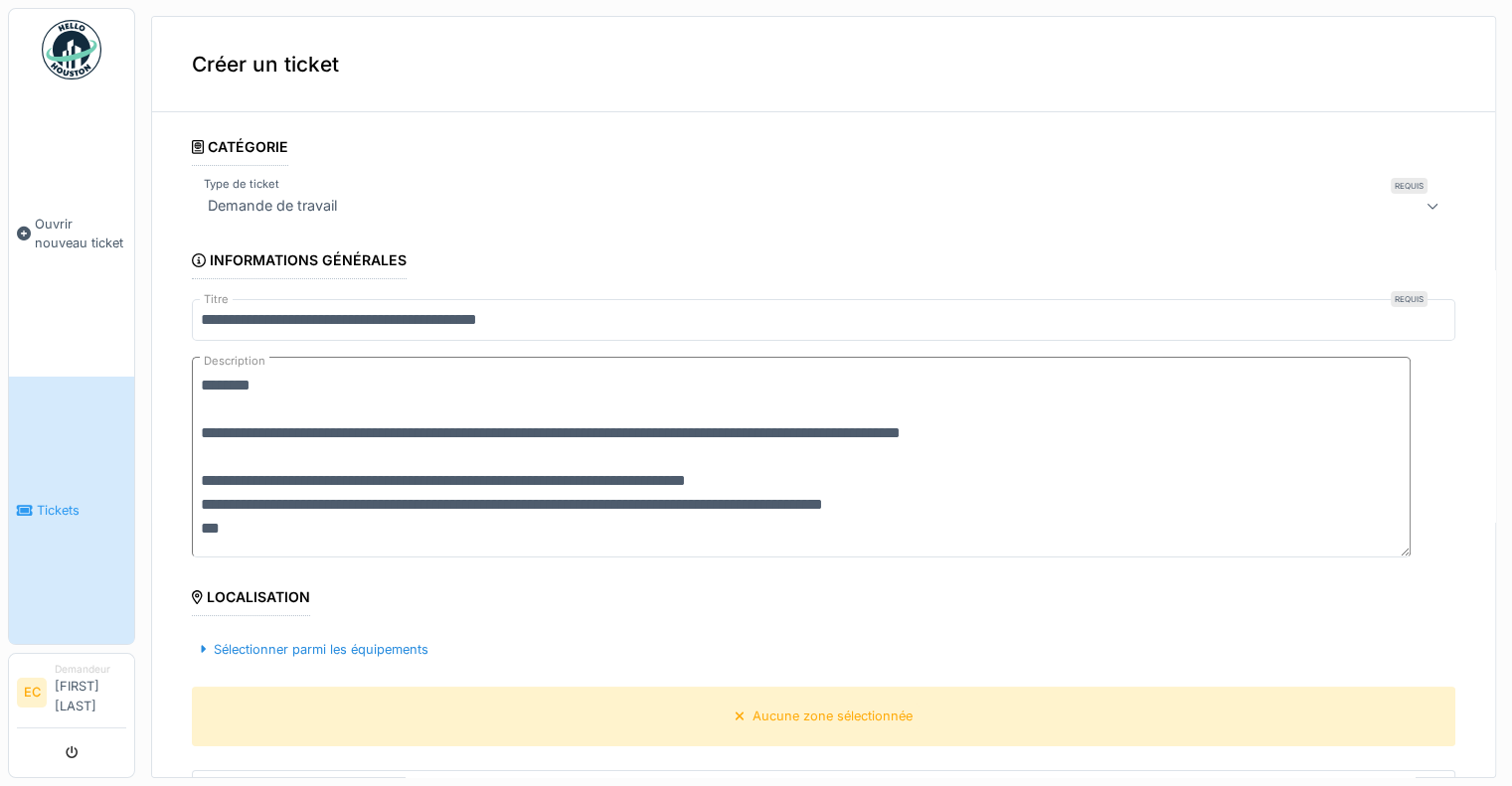 click on "**********" at bounding box center [801, 457] 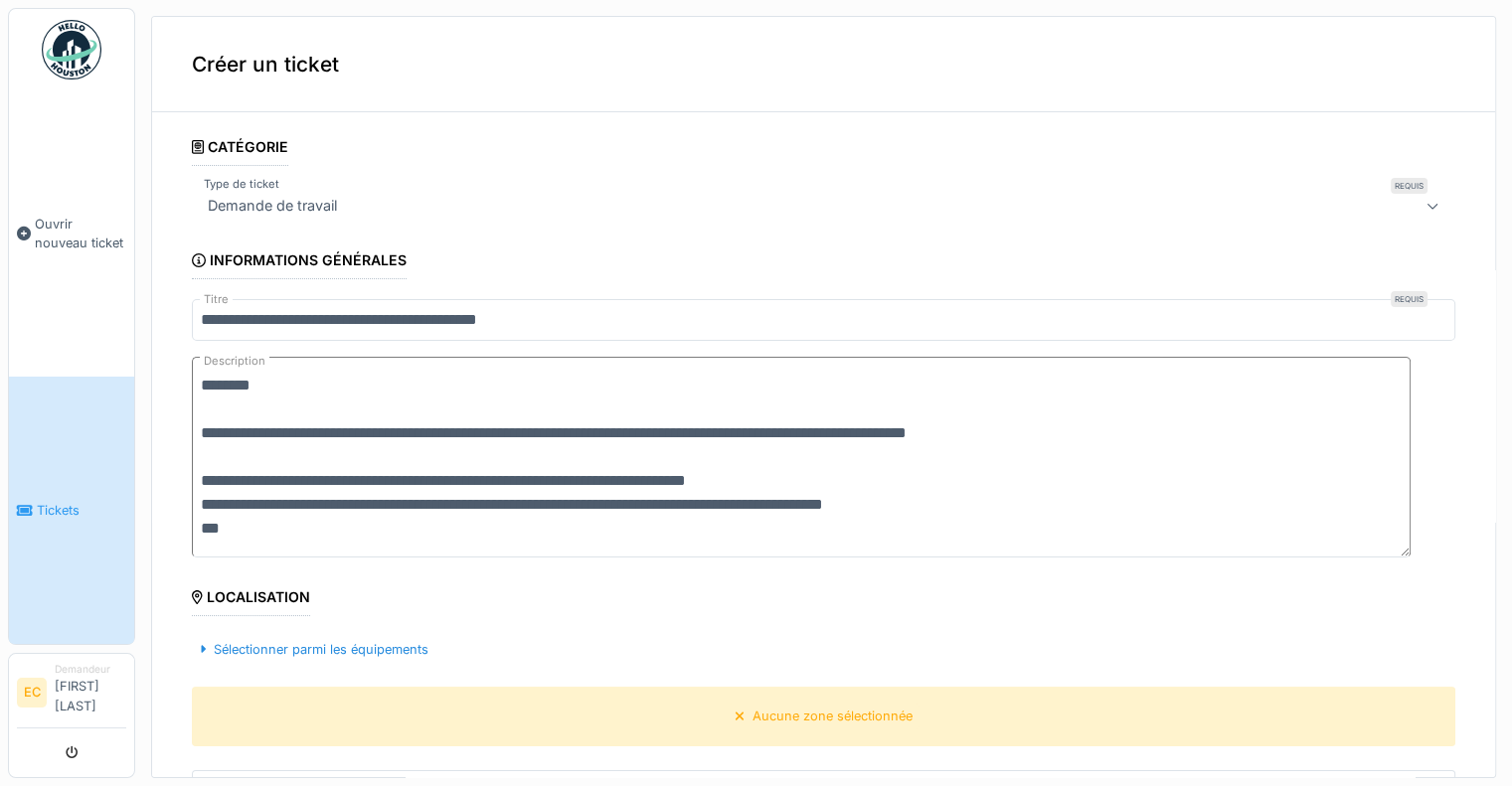 click on "**********" at bounding box center [801, 457] 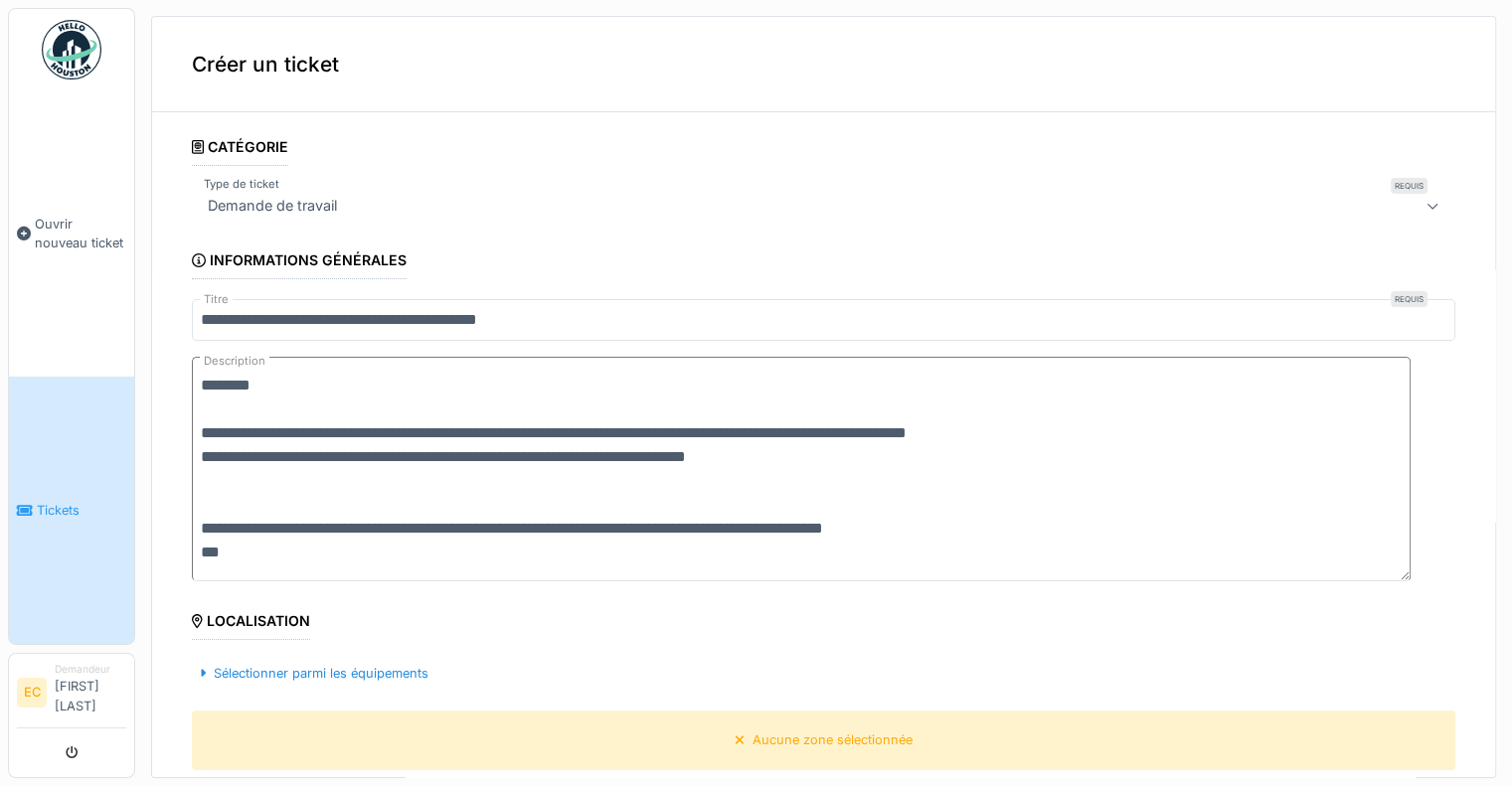 drag, startPoint x: 258, startPoint y: 433, endPoint x: 638, endPoint y: 381, distance: 383.54139 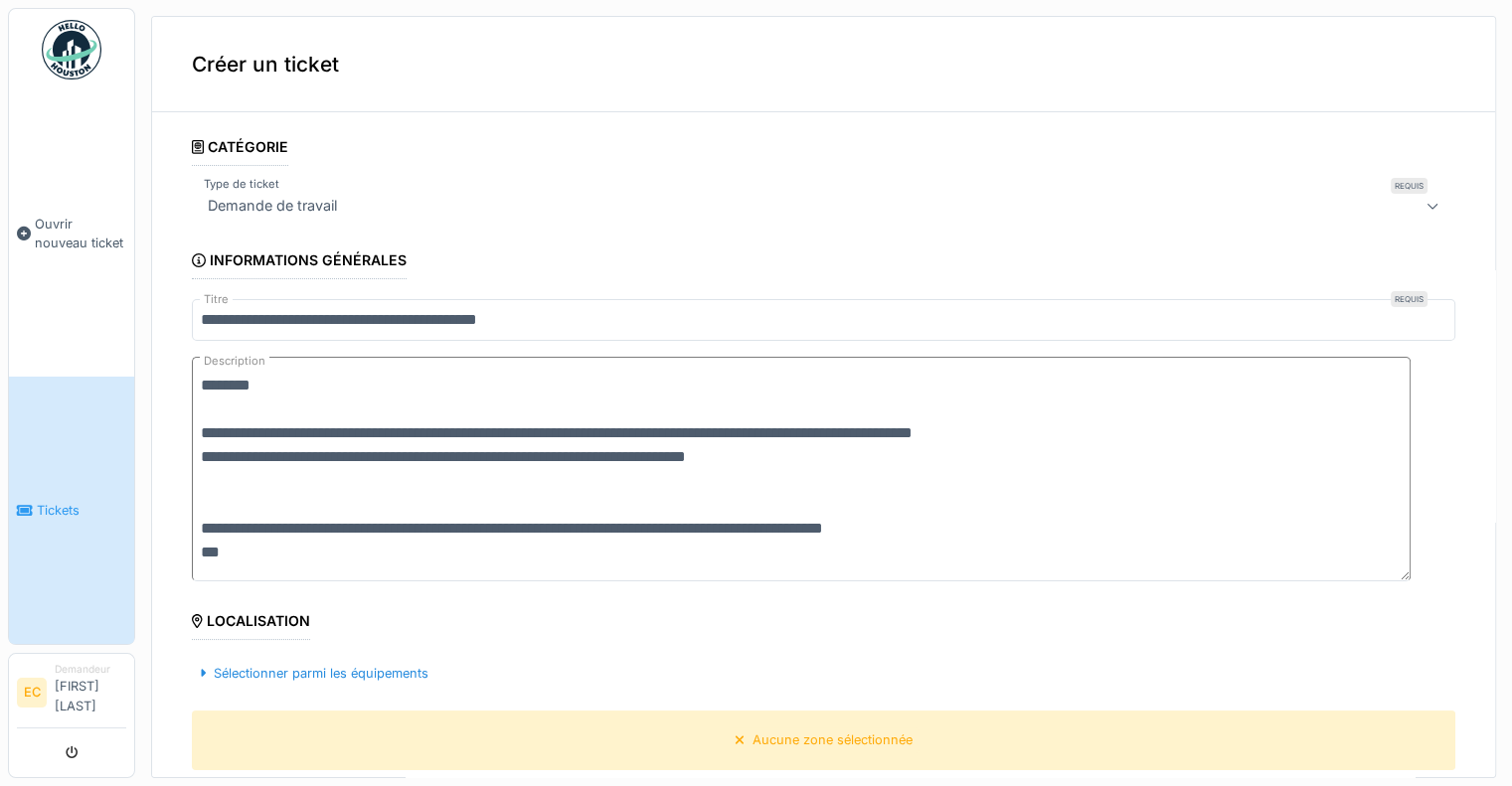click on "**********" at bounding box center (801, 469) 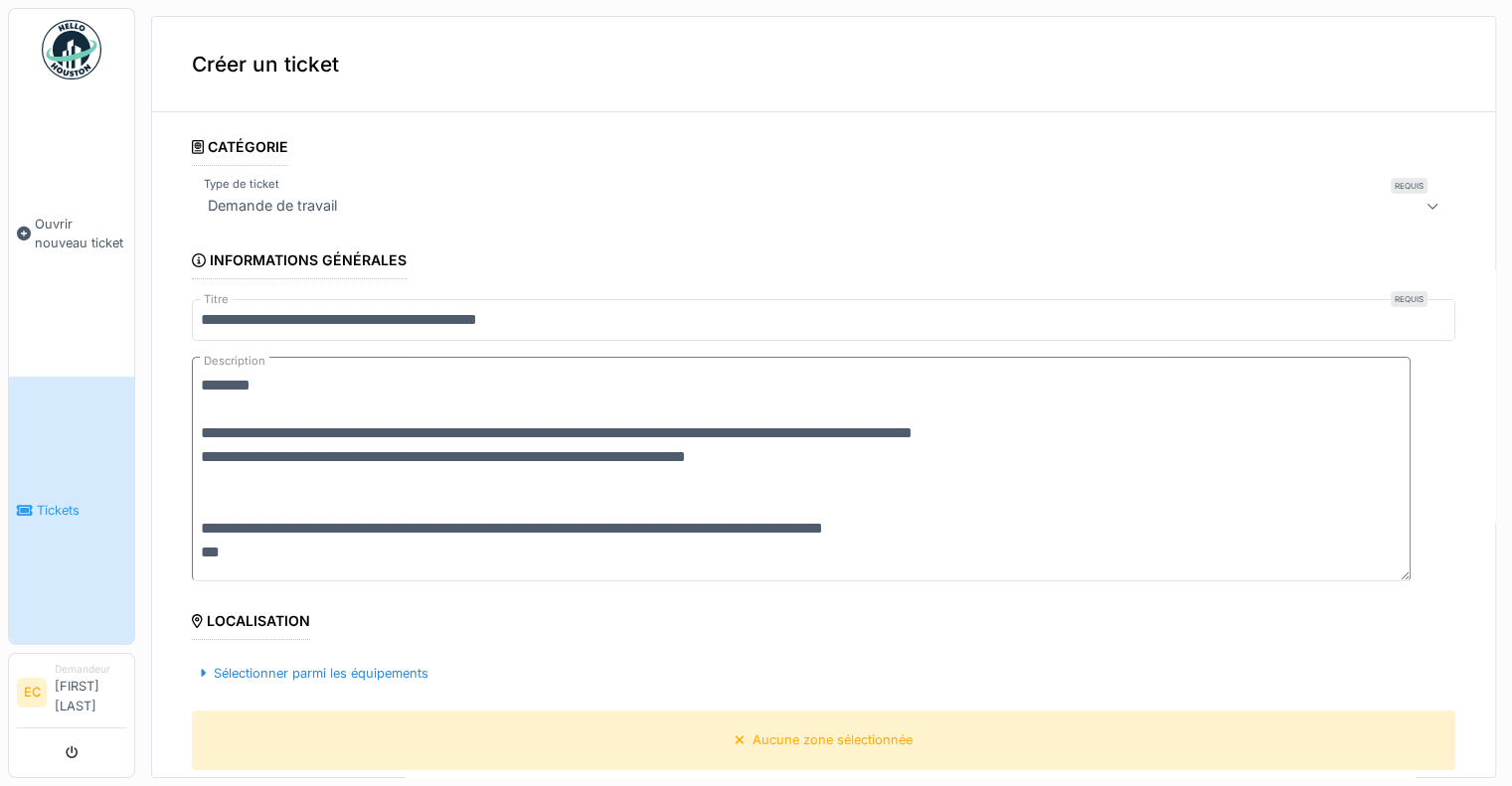 drag, startPoint x: 201, startPoint y: 385, endPoint x: 451, endPoint y: 561, distance: 305.7385 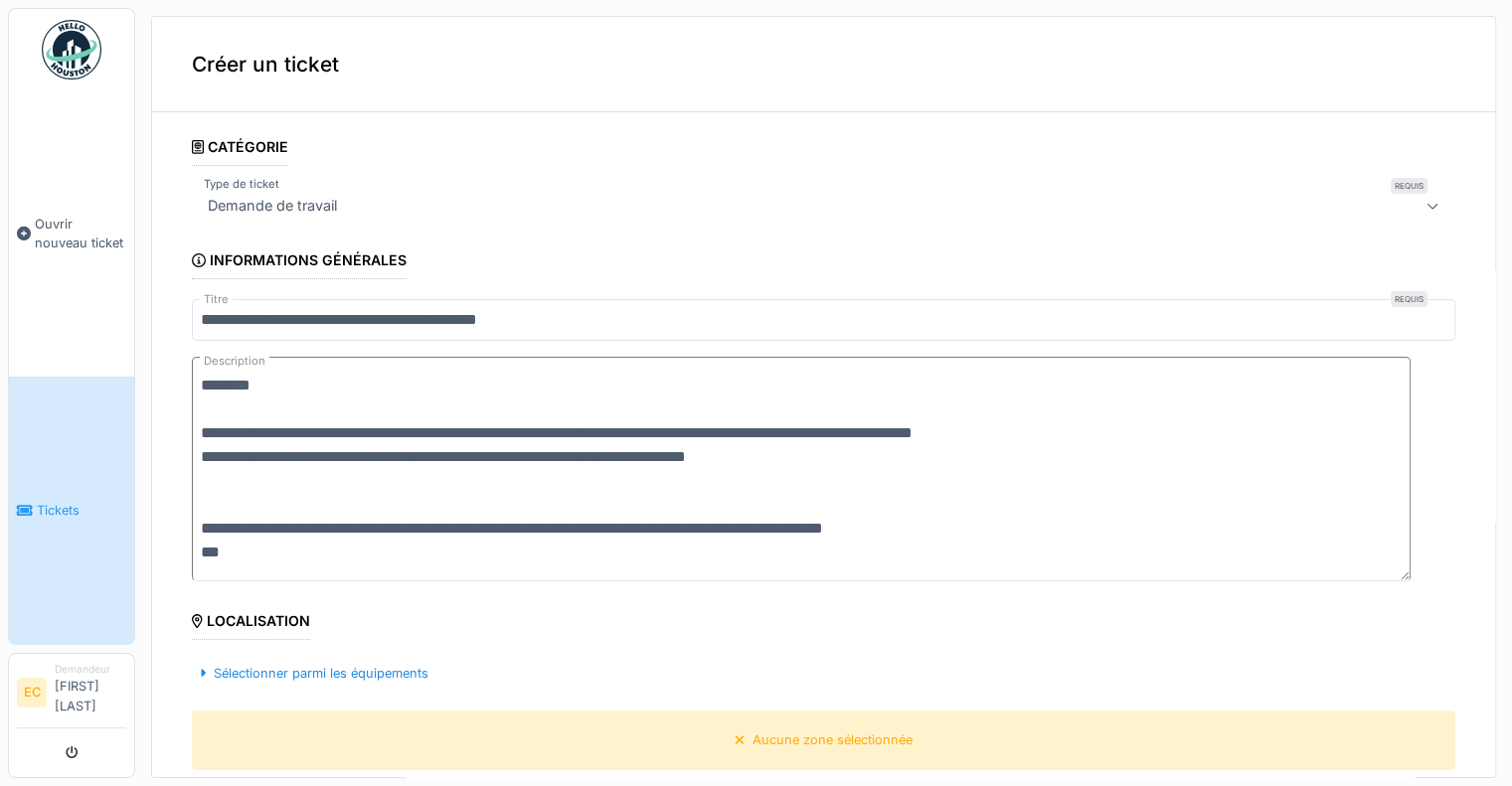 click on "**********" at bounding box center [801, 469] 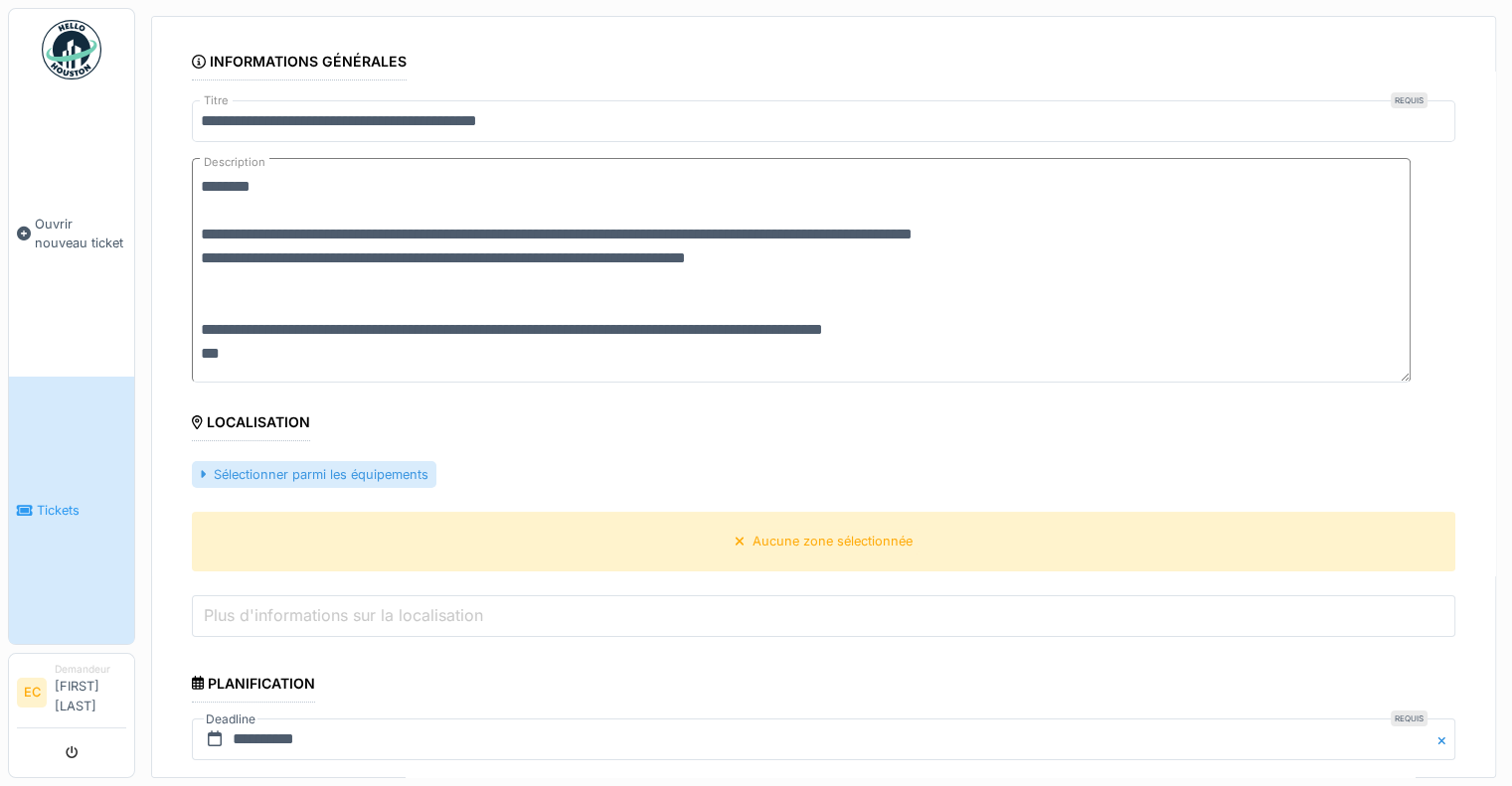click on "Sélectionner parmi les équipements" at bounding box center [314, 474] 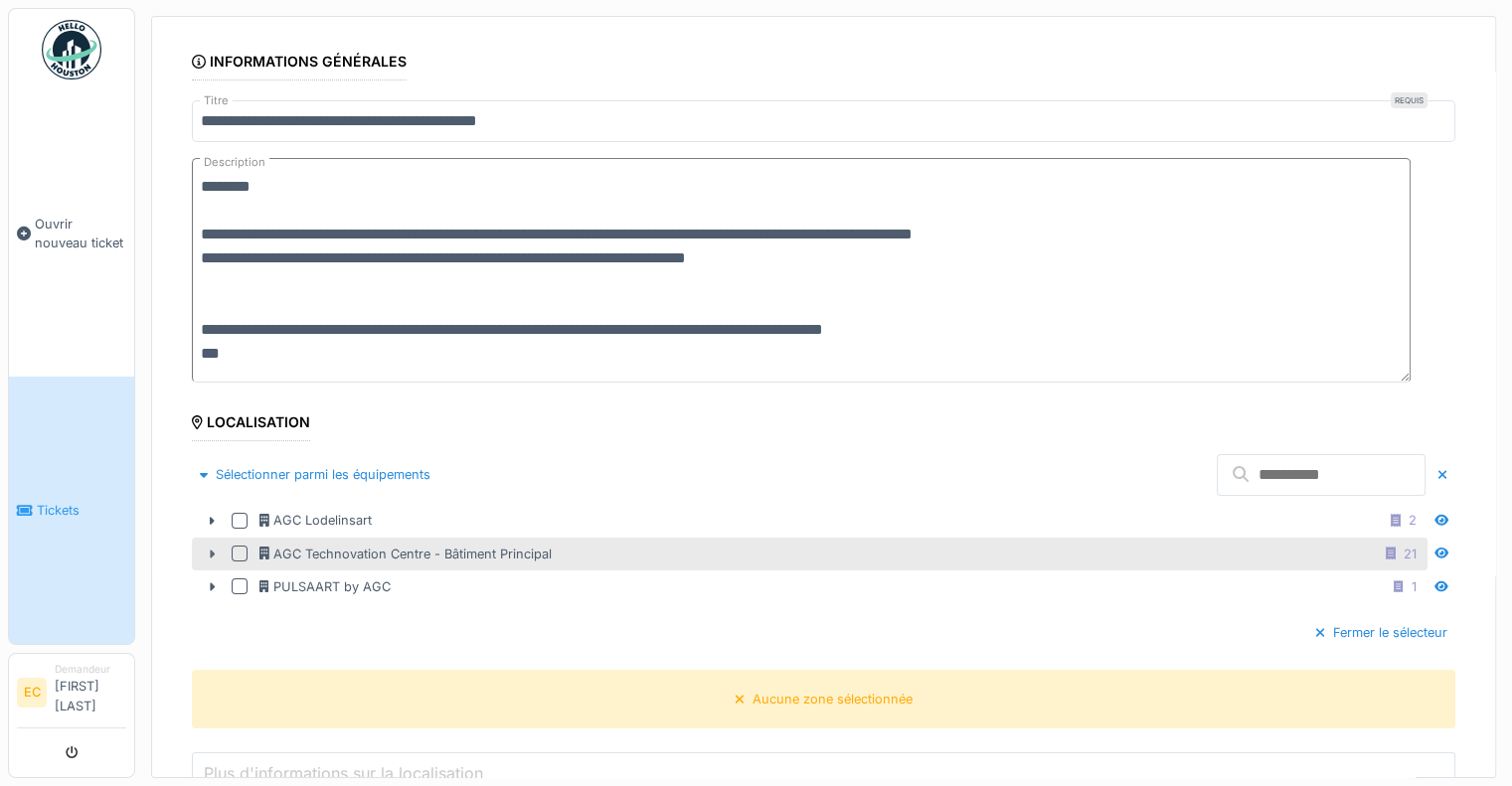 click 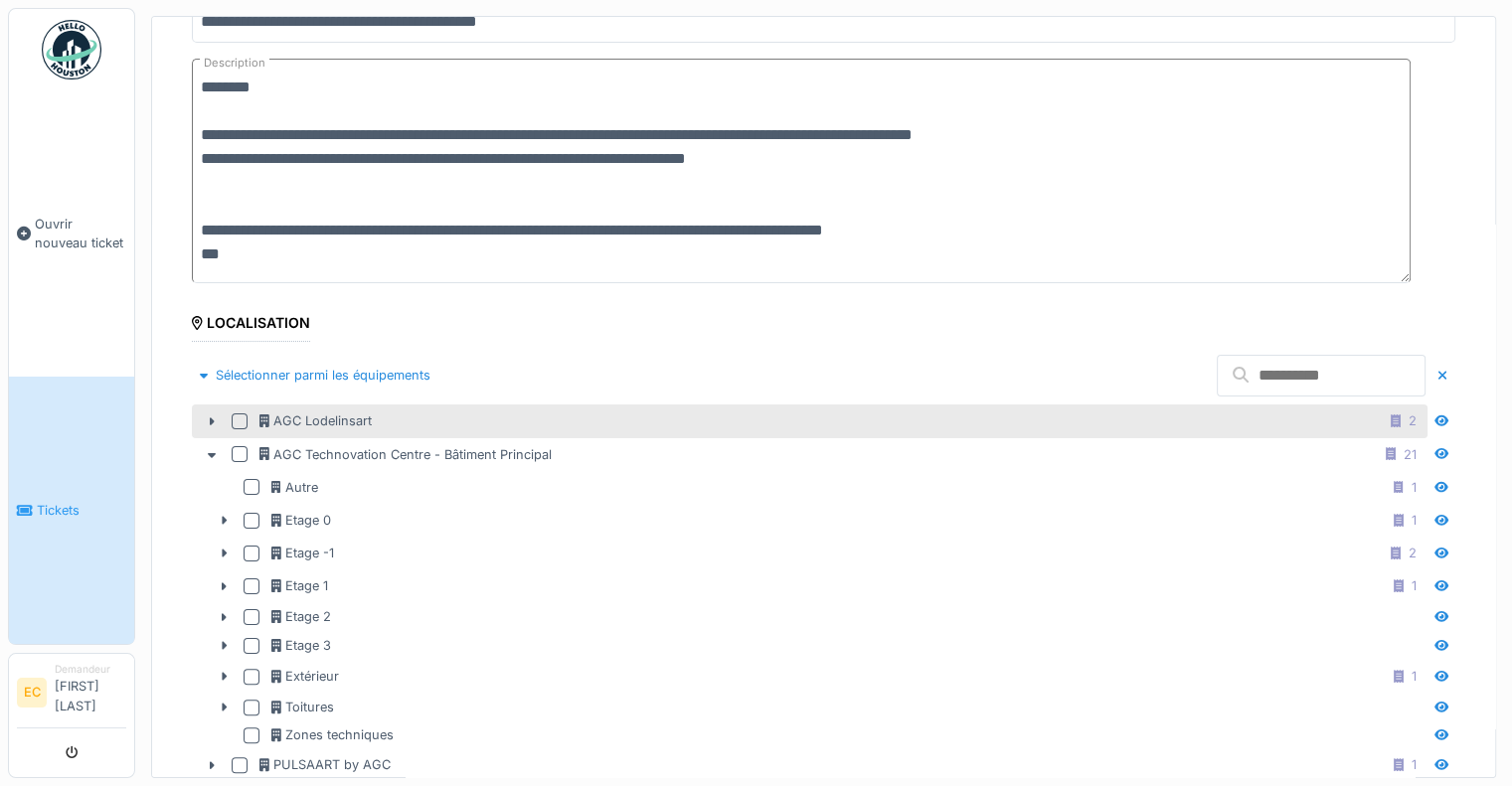 scroll, scrollTop: 397, scrollLeft: 0, axis: vertical 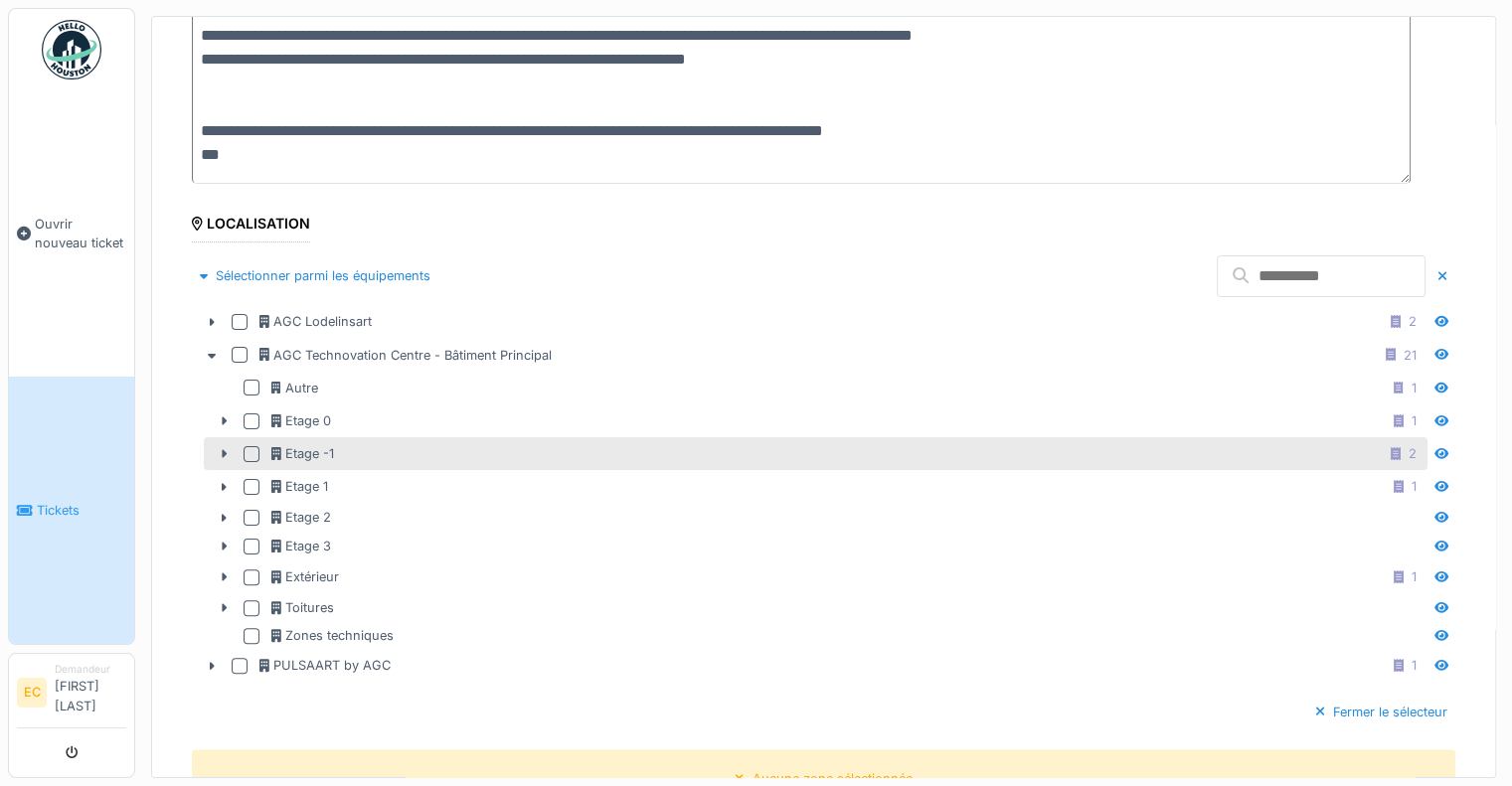 click at bounding box center [252, 454] 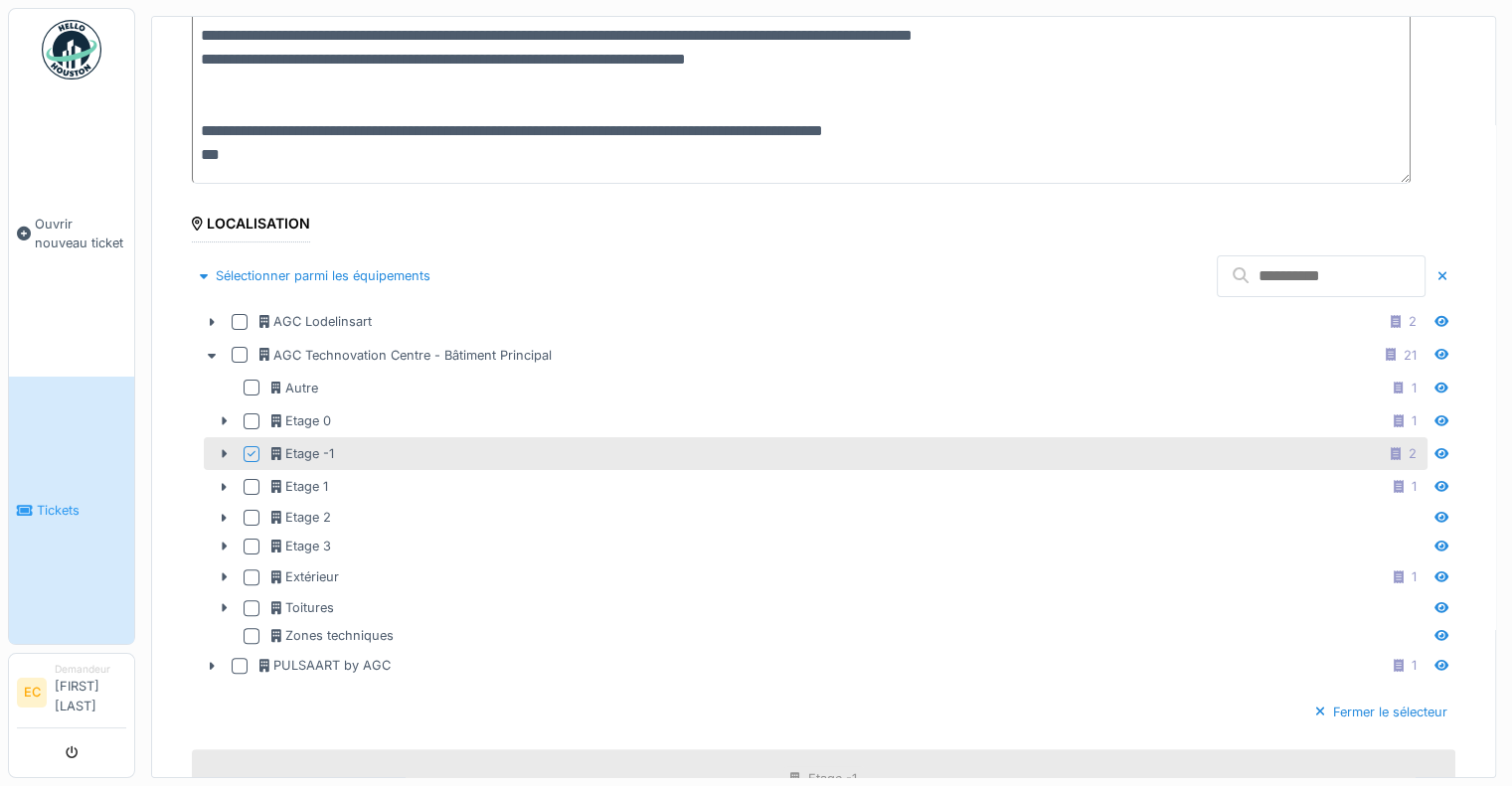 click 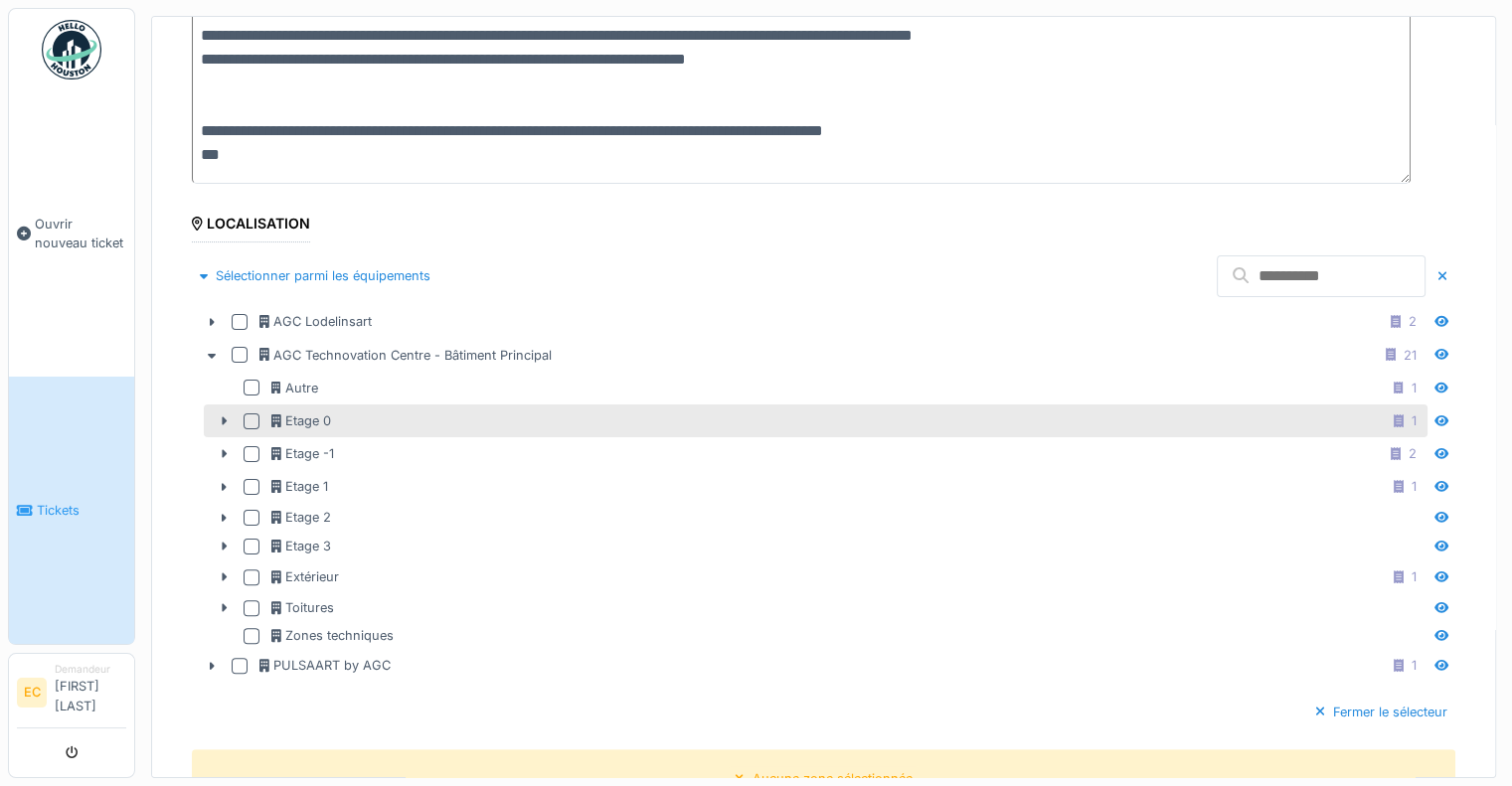 click at bounding box center (252, 421) 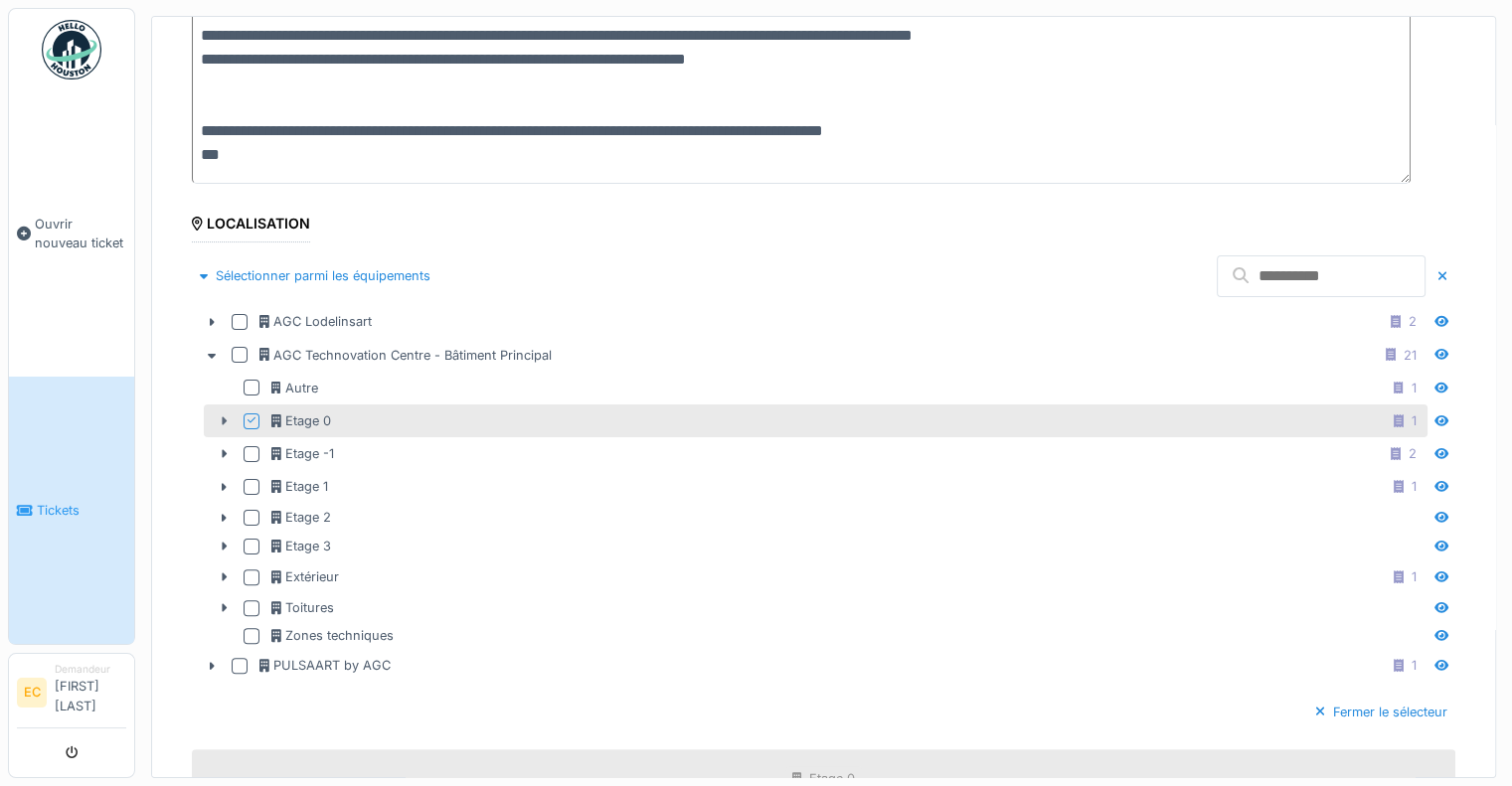 click 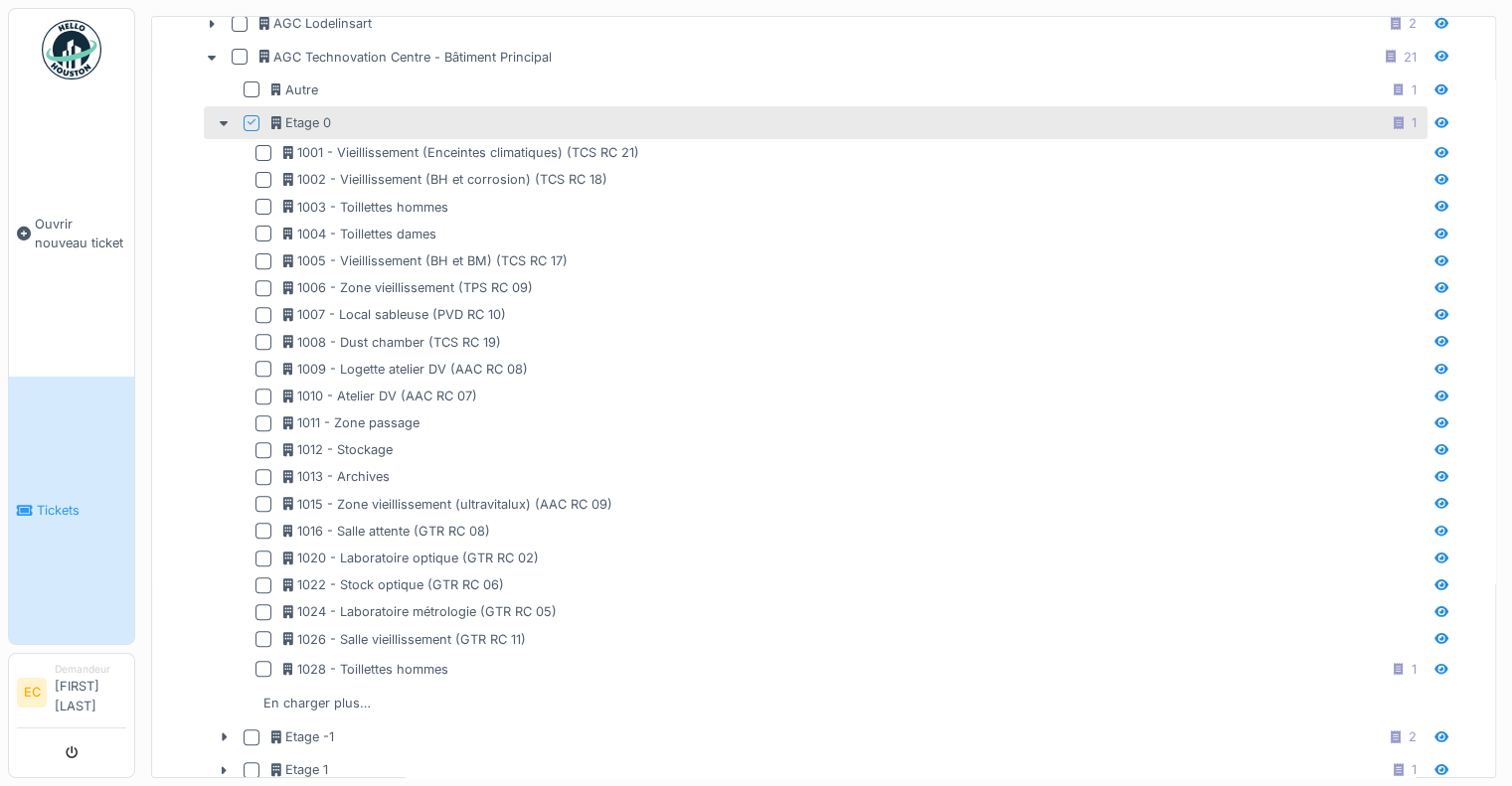 scroll, scrollTop: 397, scrollLeft: 0, axis: vertical 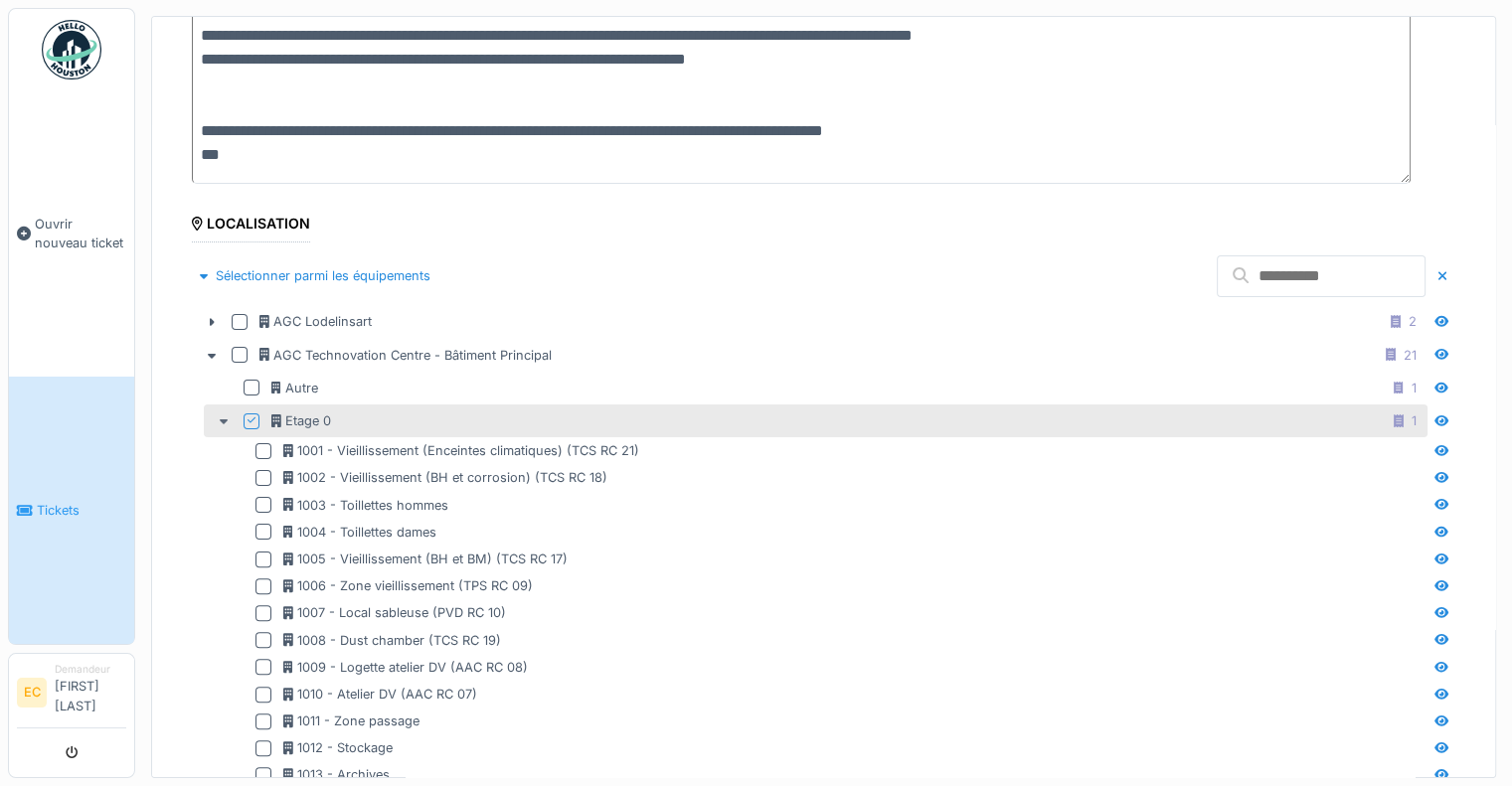 click 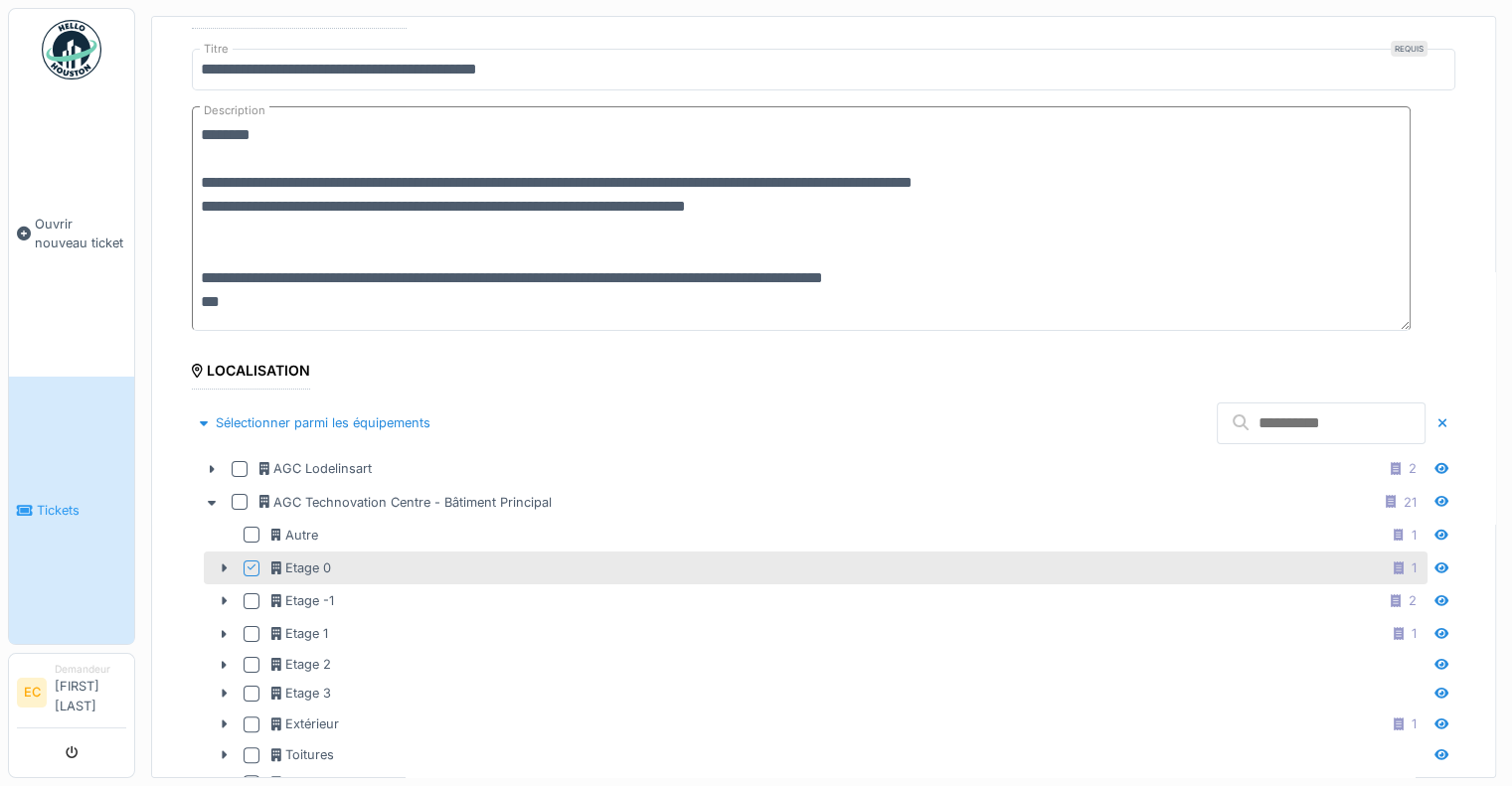 scroll, scrollTop: 0, scrollLeft: 0, axis: both 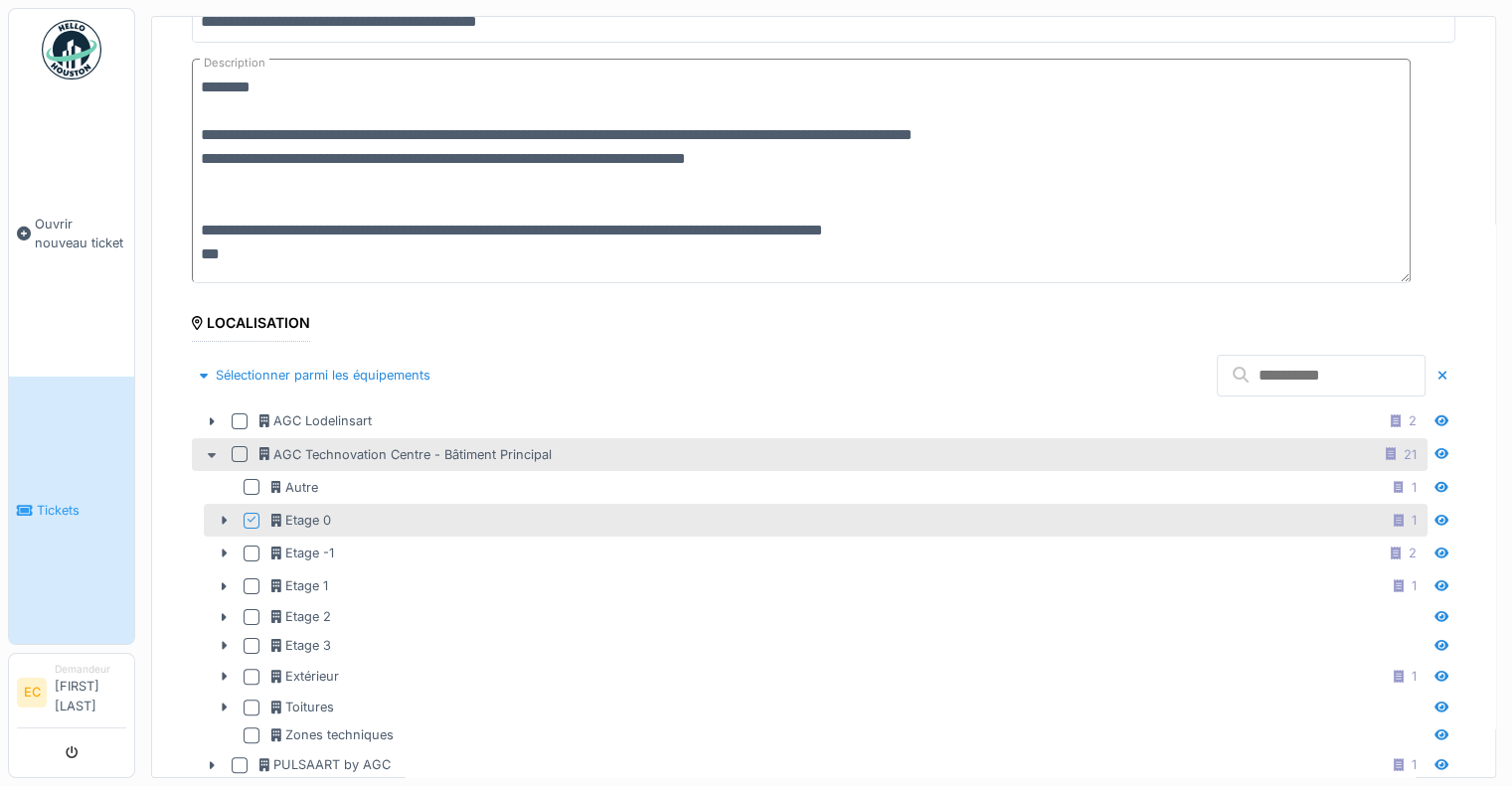 click 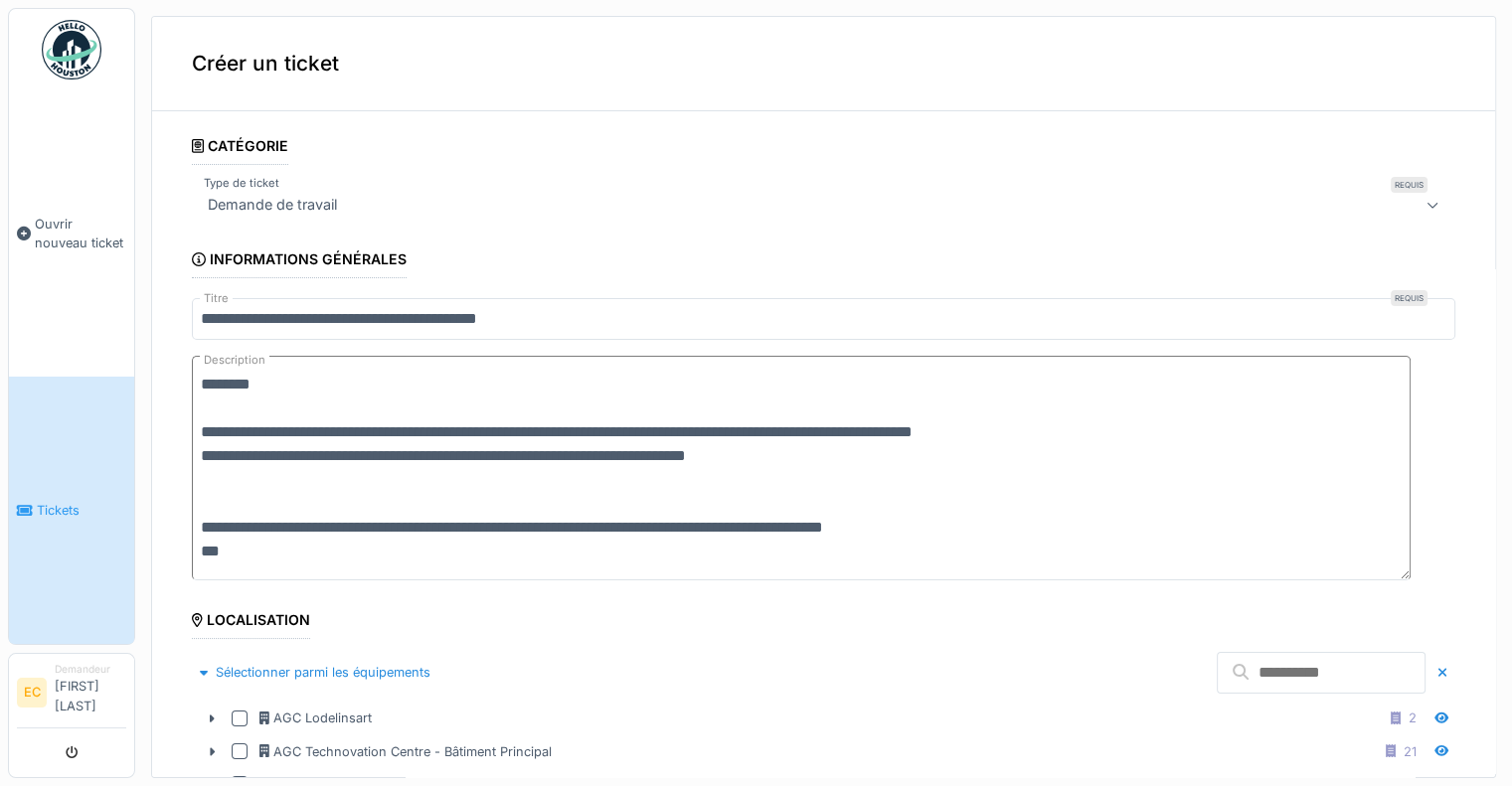 scroll, scrollTop: 0, scrollLeft: 0, axis: both 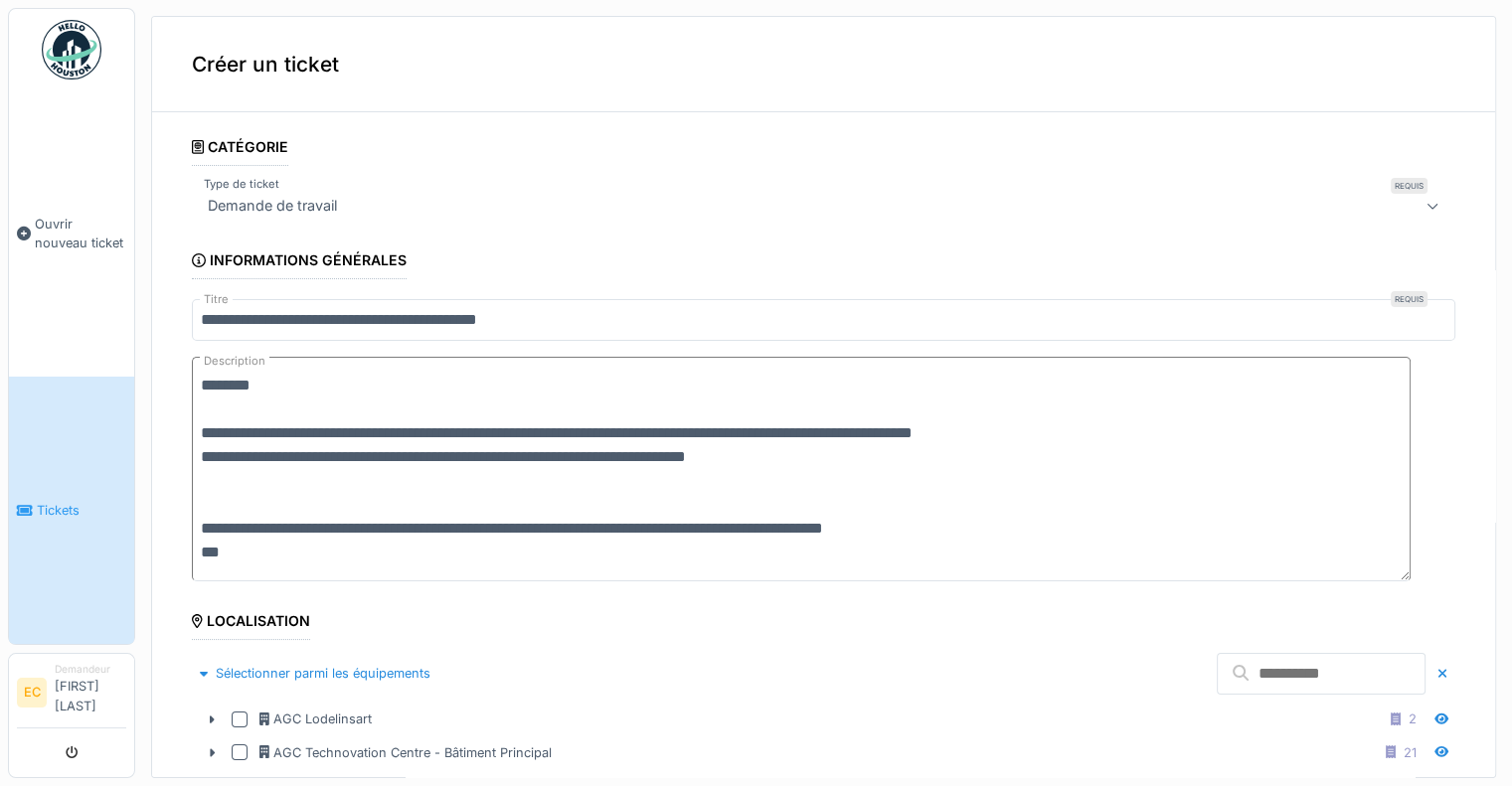 click on "**********" at bounding box center [801, 469] 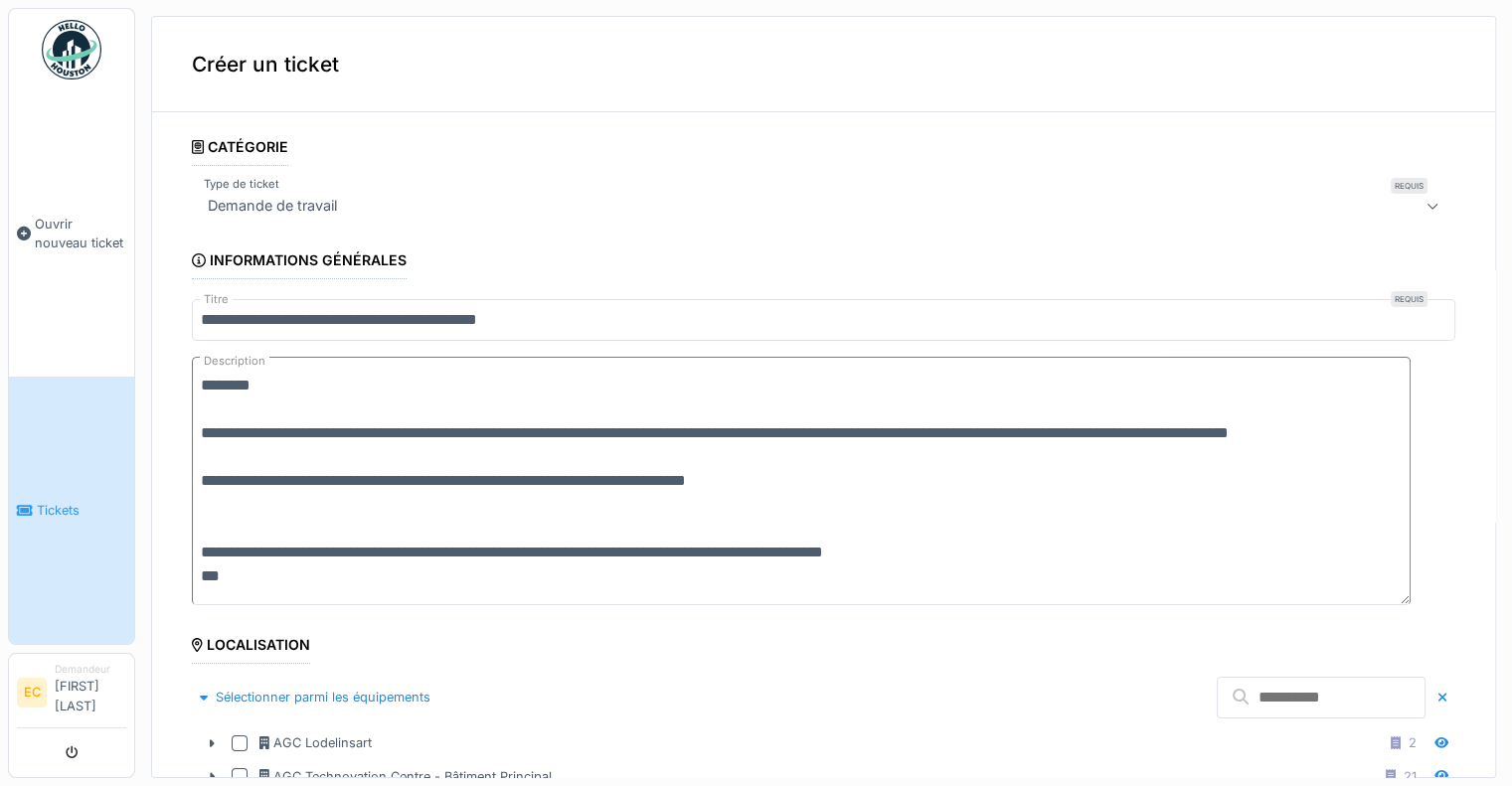 click on "**********" at bounding box center (801, 481) 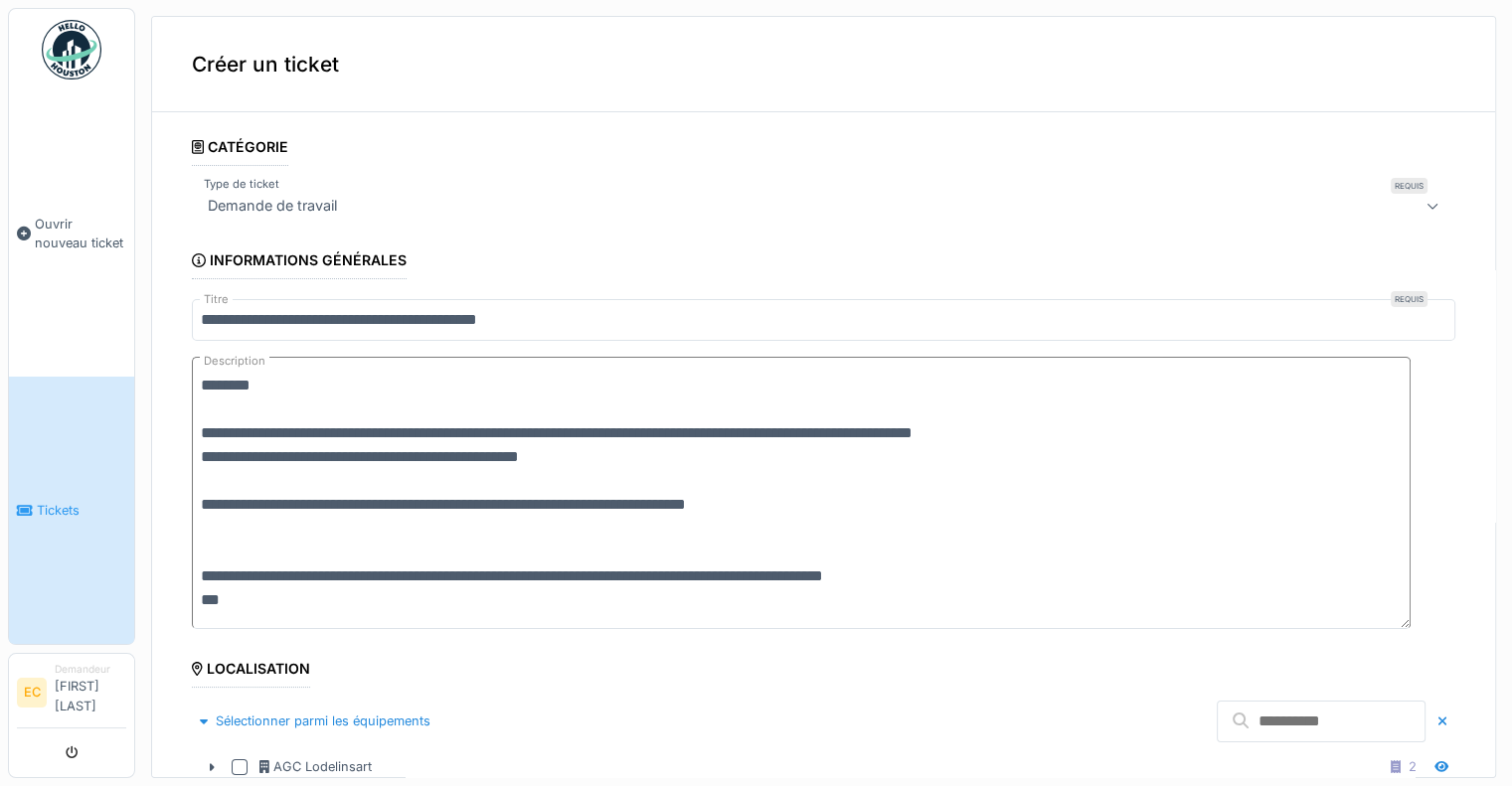click on "**********" at bounding box center [801, 493] 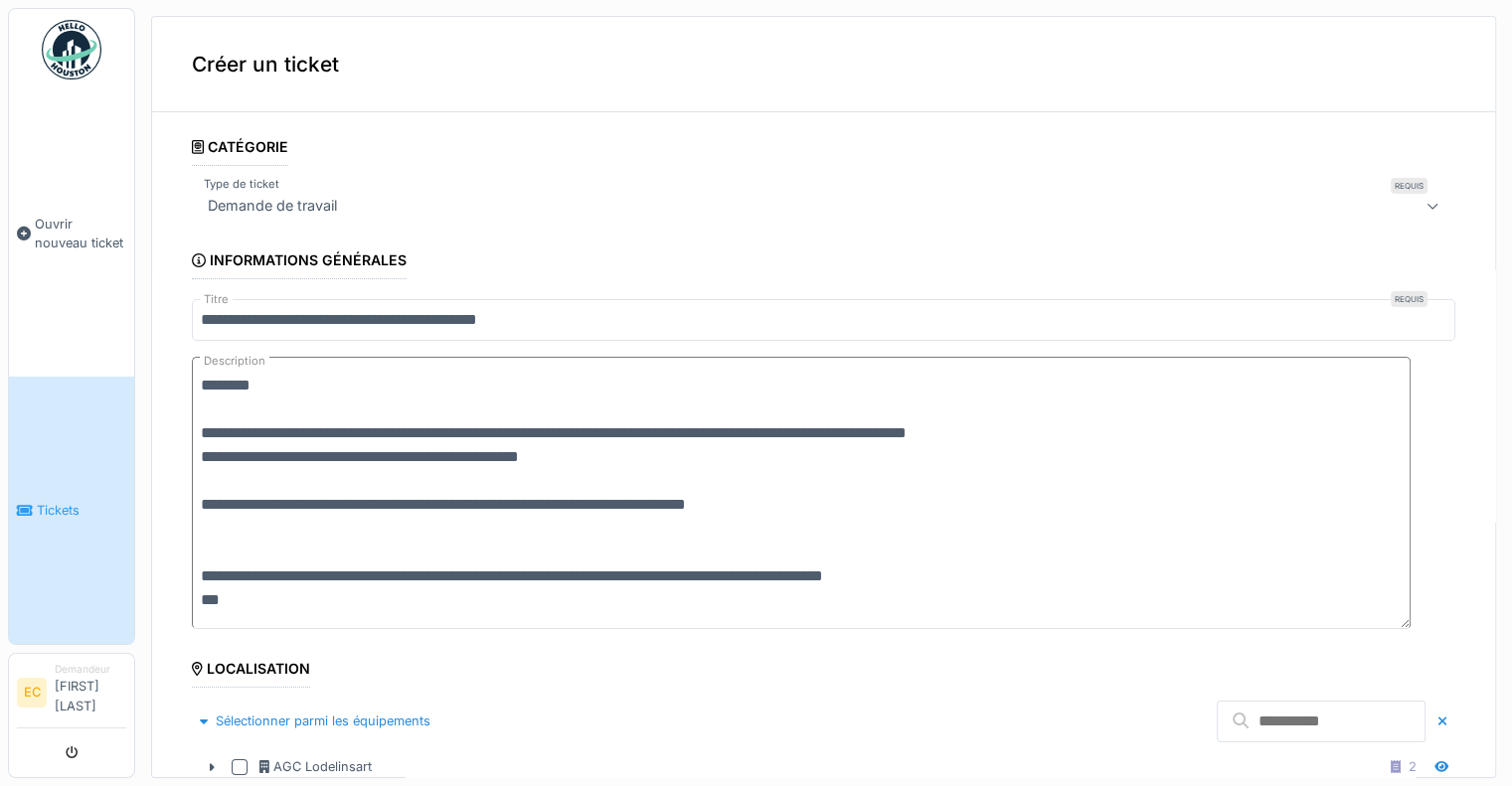 drag, startPoint x: 443, startPoint y: 423, endPoint x: 588, endPoint y: 420, distance: 145.03103 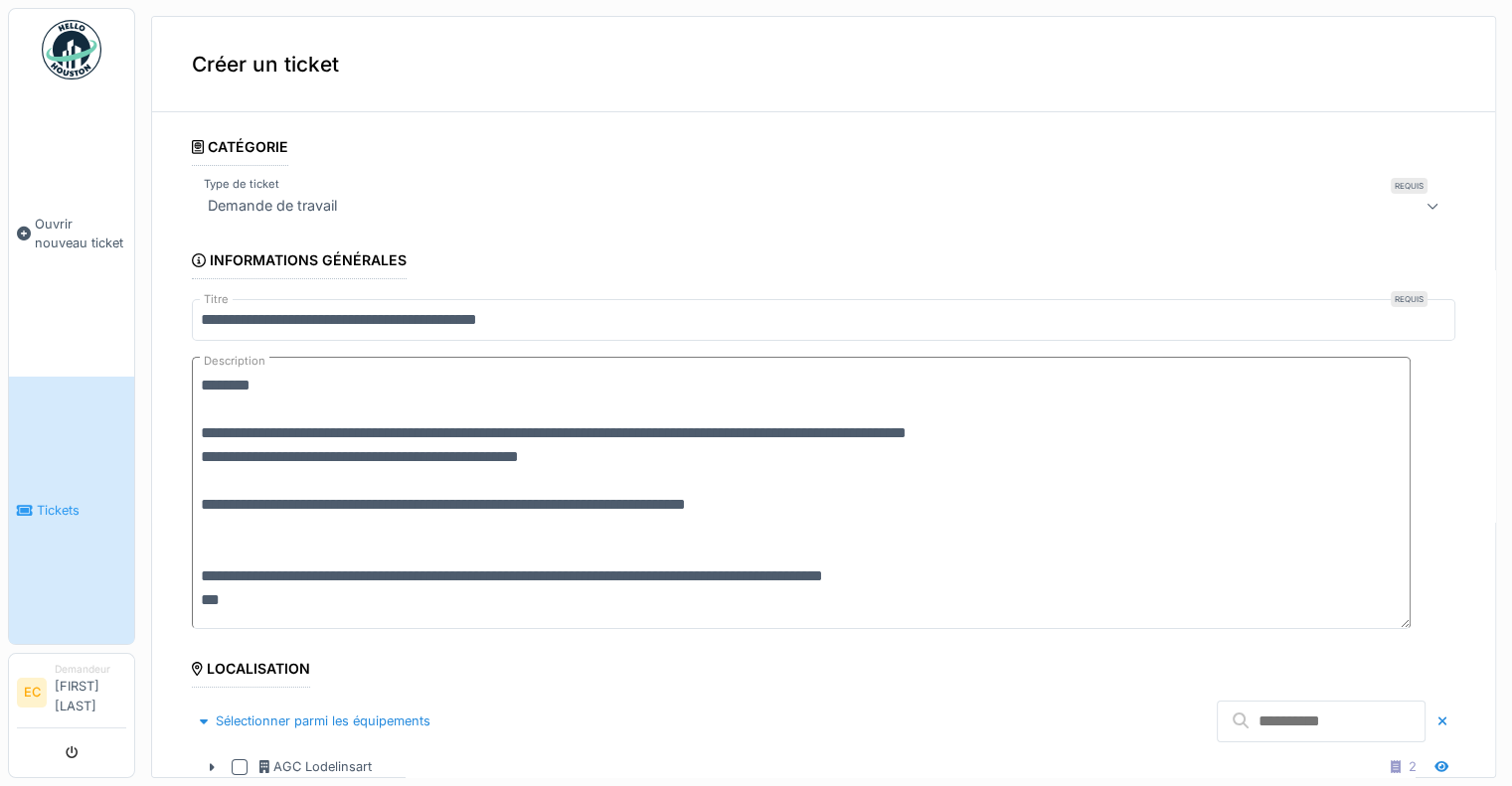 click on "**********" at bounding box center [801, 493] 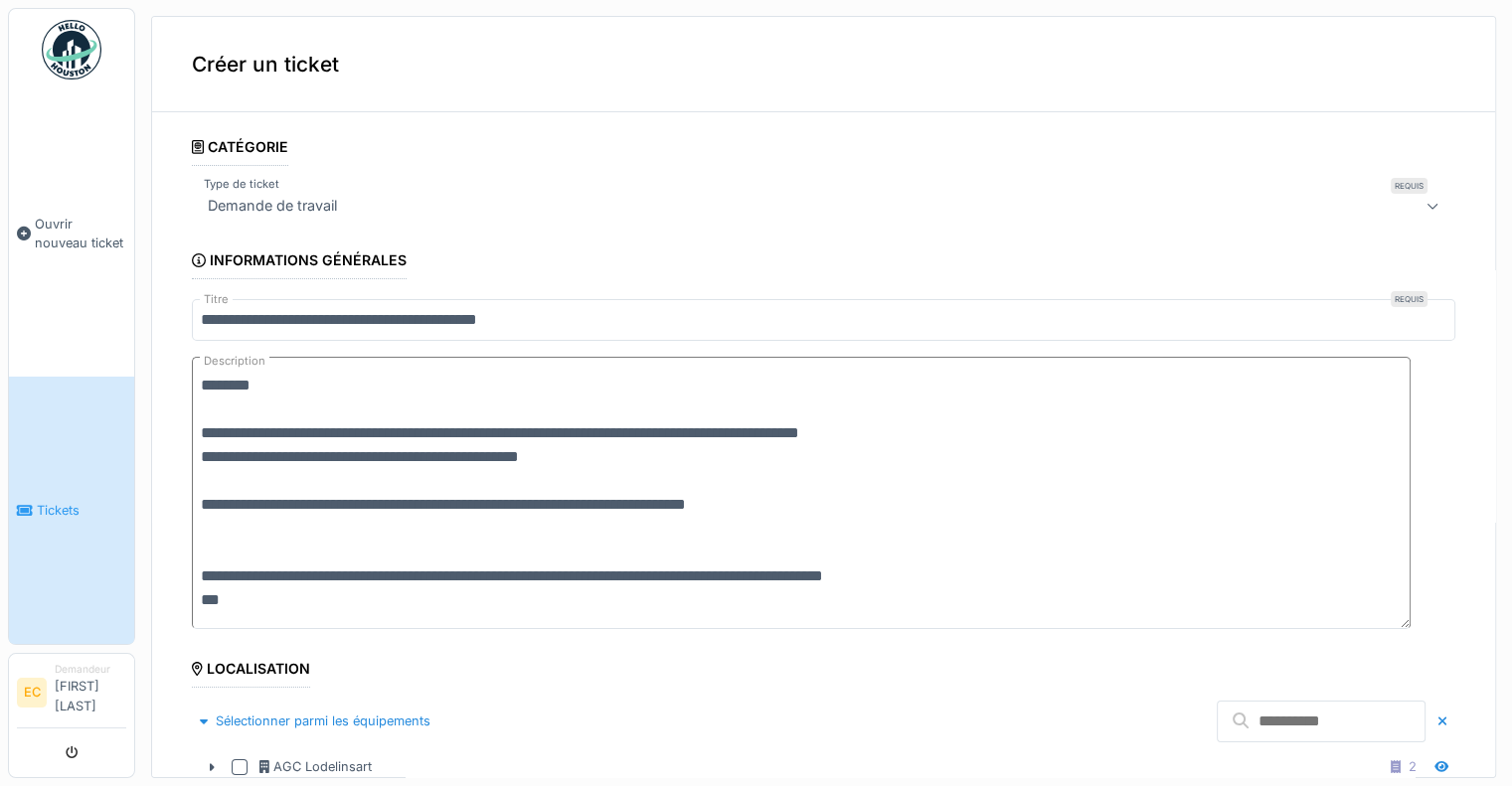 drag, startPoint x: 203, startPoint y: 376, endPoint x: 584, endPoint y: 606, distance: 445.04045 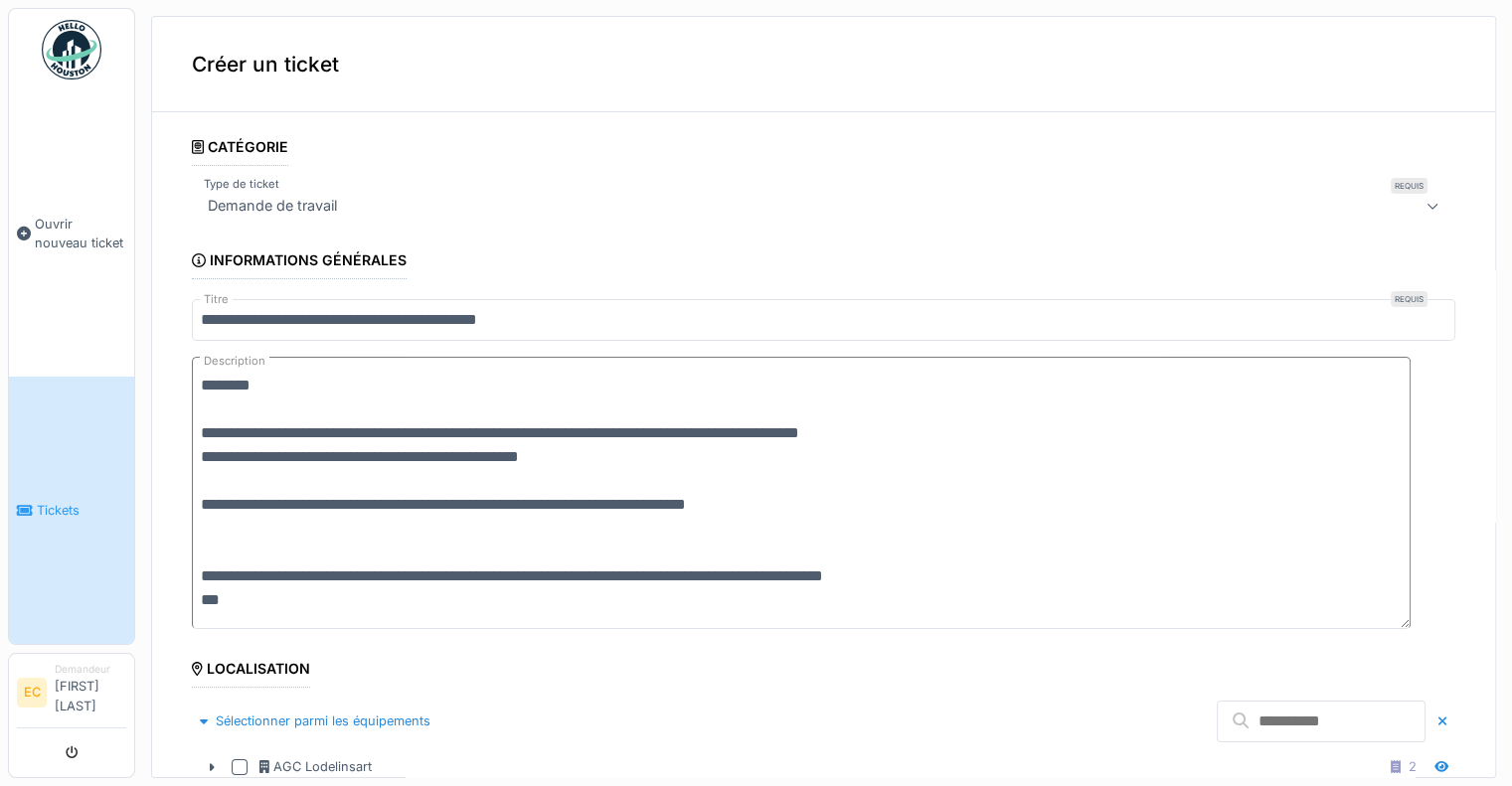 drag, startPoint x: 235, startPoint y: 495, endPoint x: 461, endPoint y: 514, distance: 226.7973 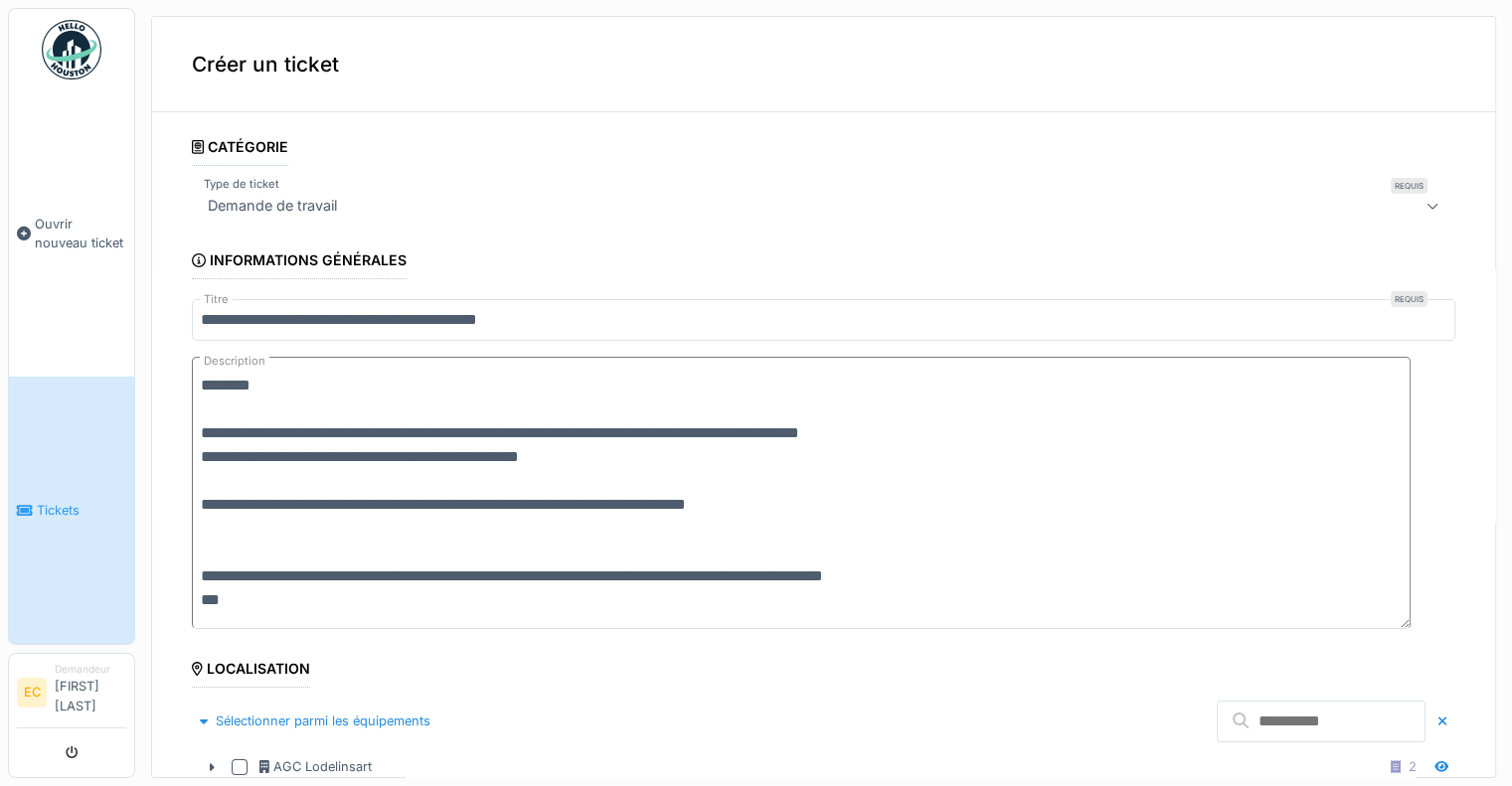 click on "**********" at bounding box center [801, 493] 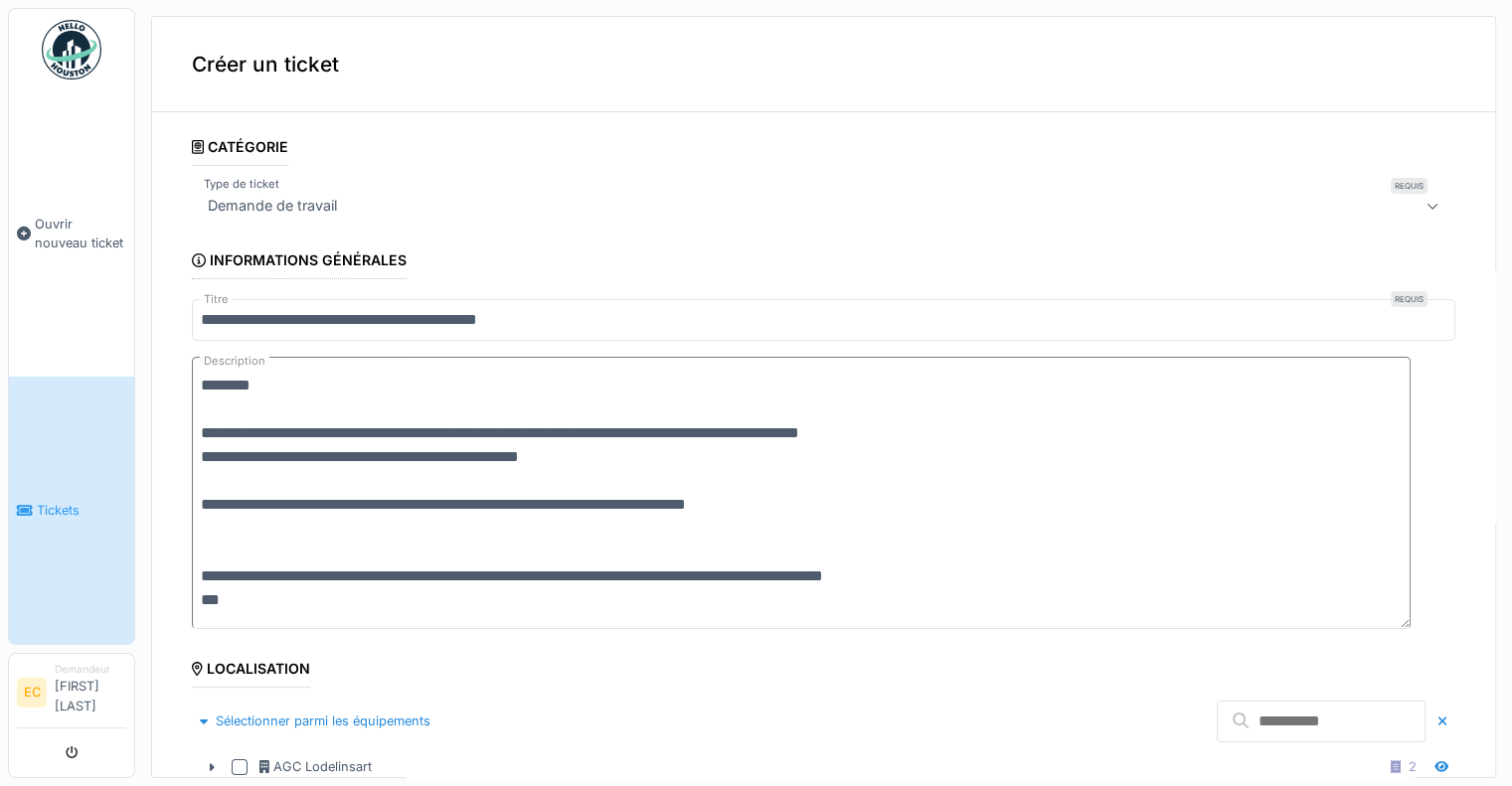 drag, startPoint x: 431, startPoint y: 502, endPoint x: 491, endPoint y: 509, distance: 60.40695 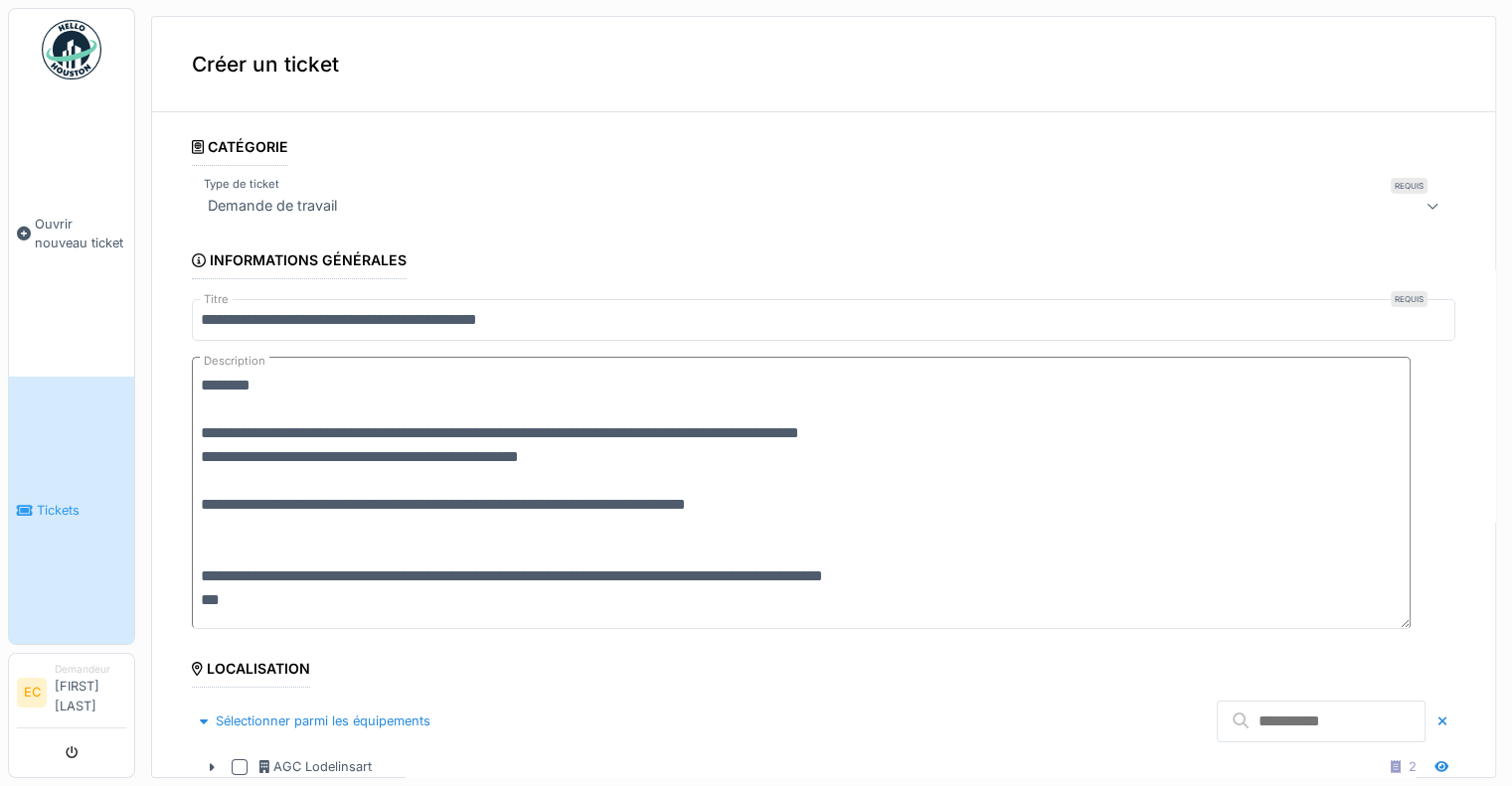 click on "**********" at bounding box center [801, 493] 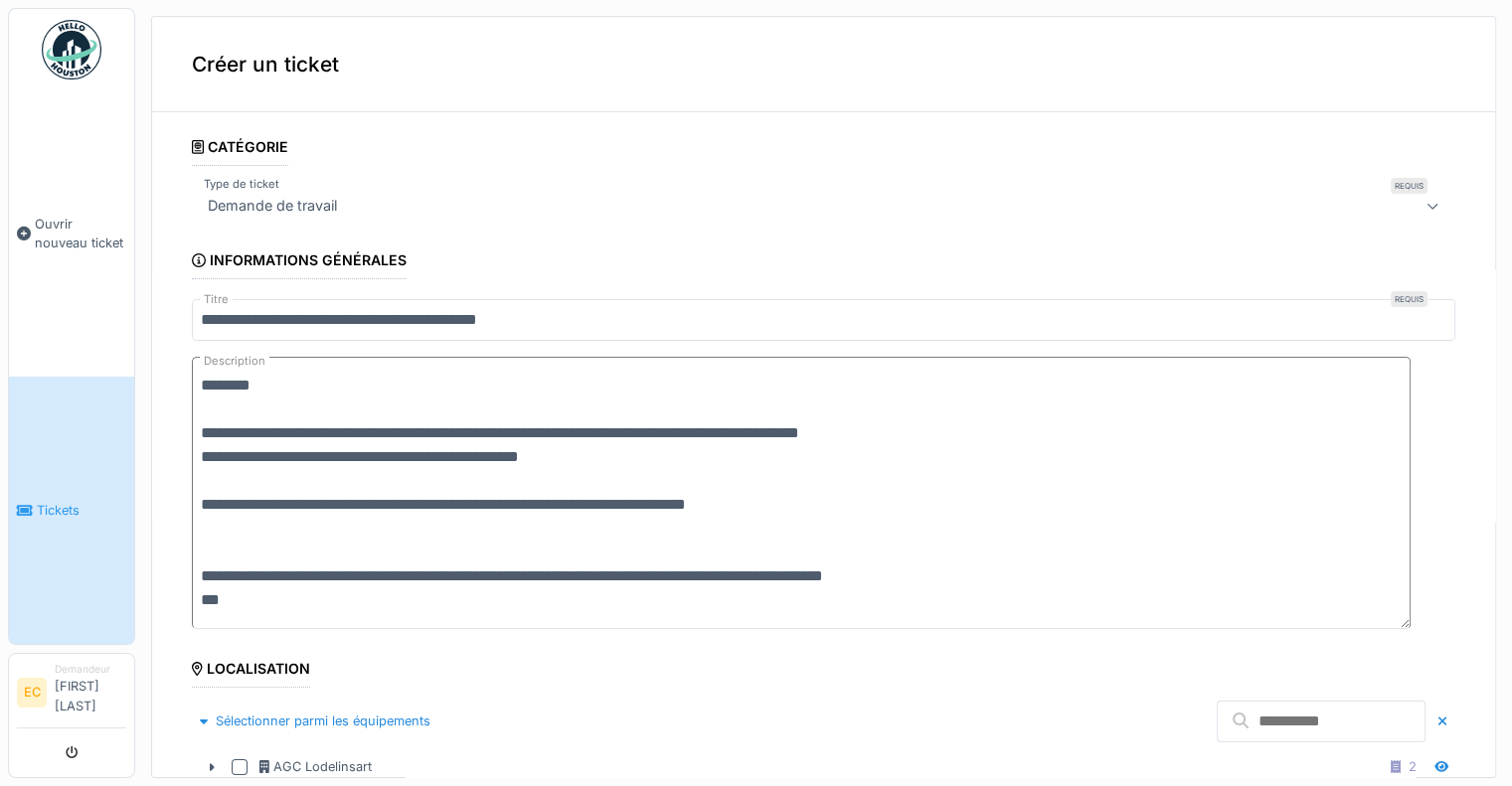 click on "**********" at bounding box center [801, 493] 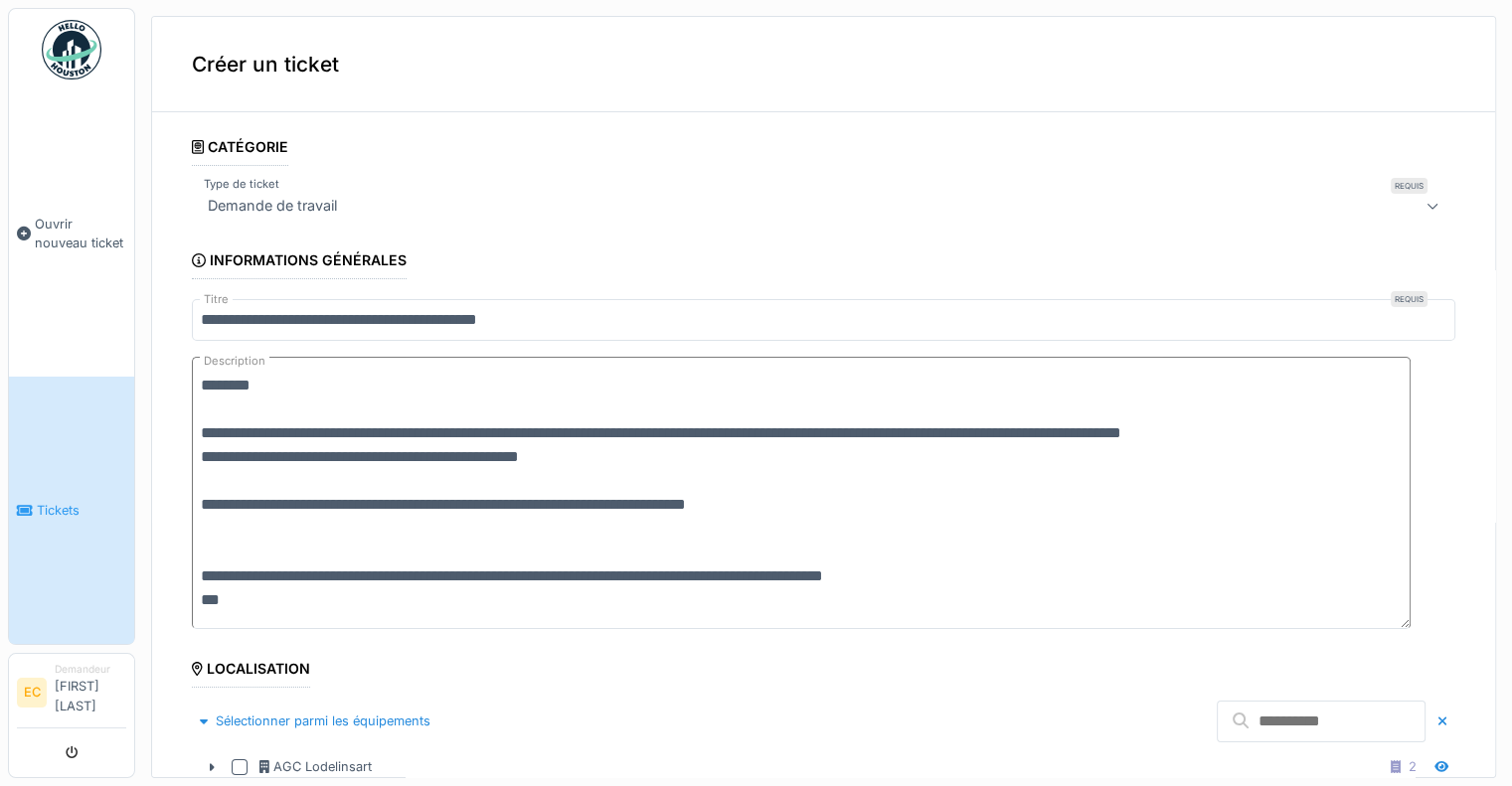 drag, startPoint x: 541, startPoint y: 453, endPoint x: 195, endPoint y: 452, distance: 346.00145 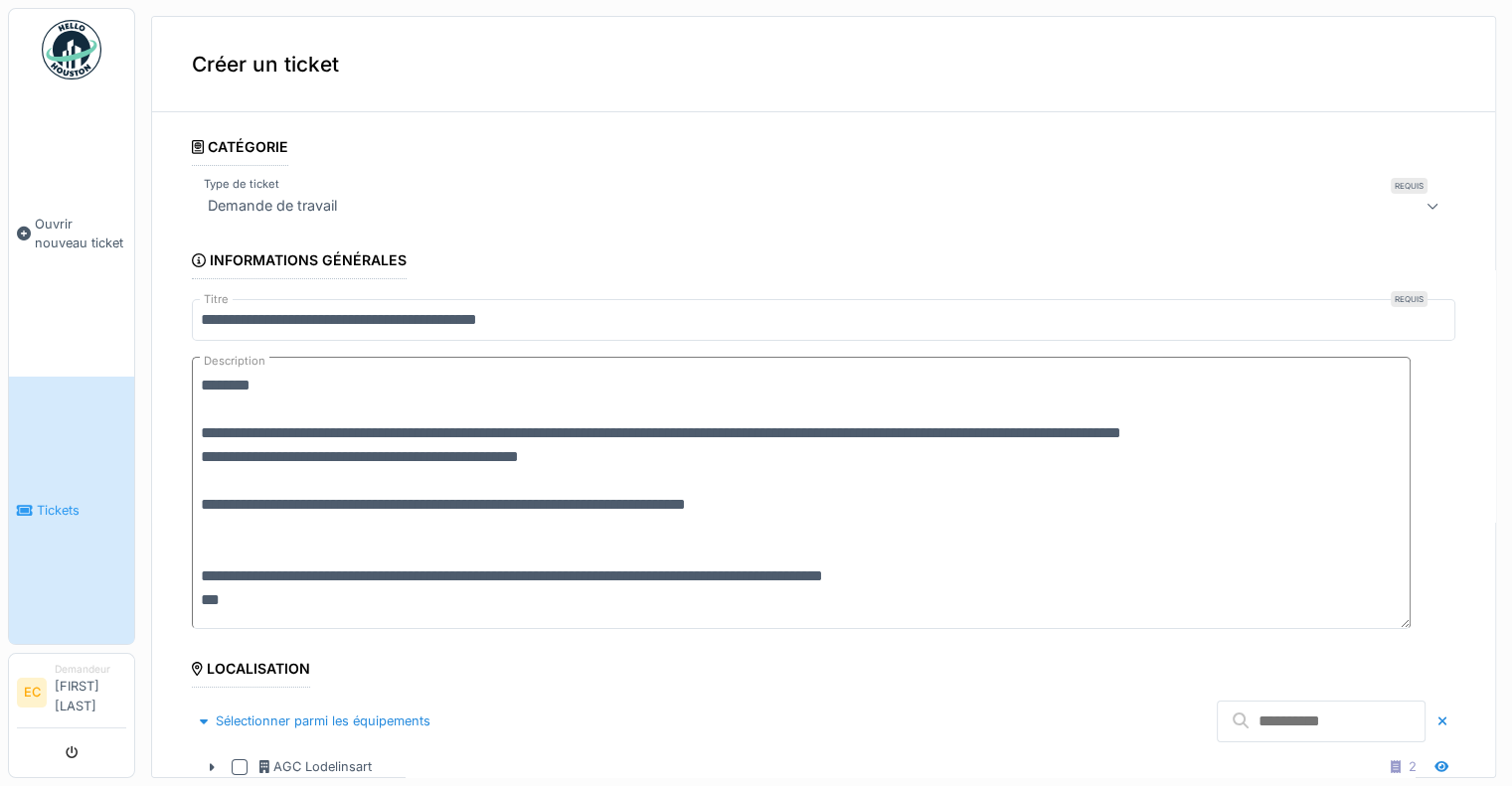click on "**********" at bounding box center (801, 493) 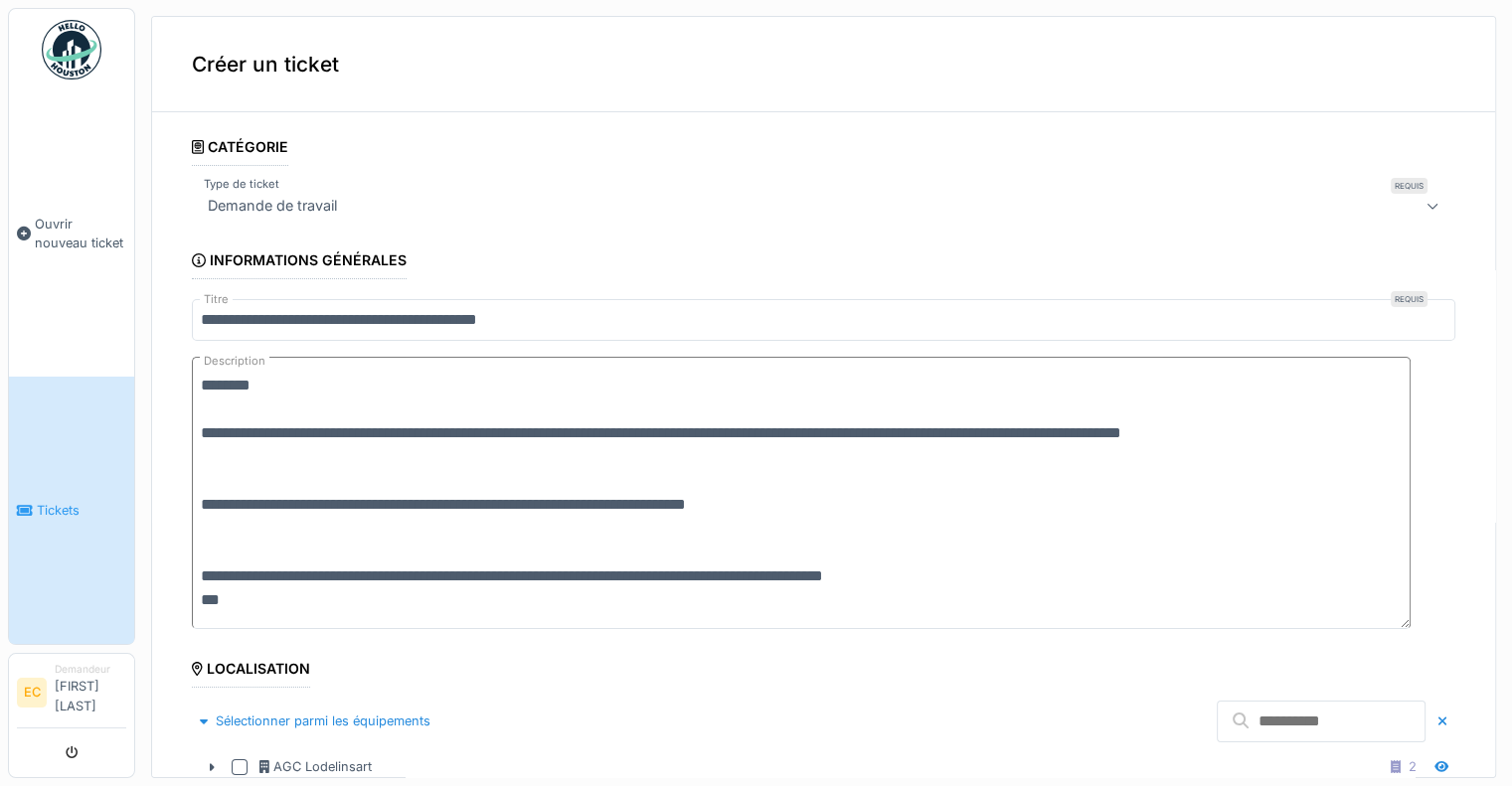 drag, startPoint x: 819, startPoint y: 504, endPoint x: 195, endPoint y: 494, distance: 624.0801 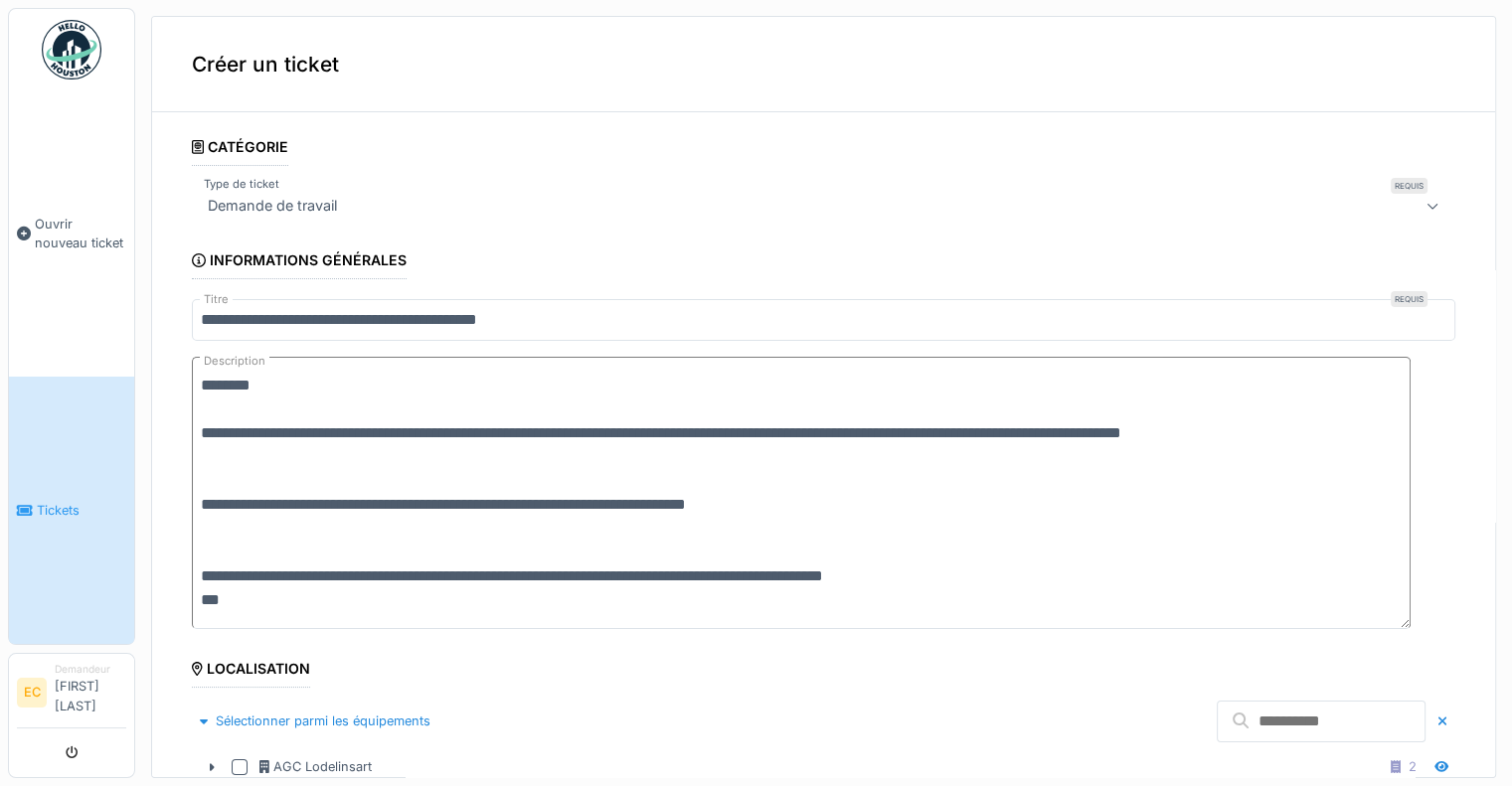 click on "**********" at bounding box center (801, 493) 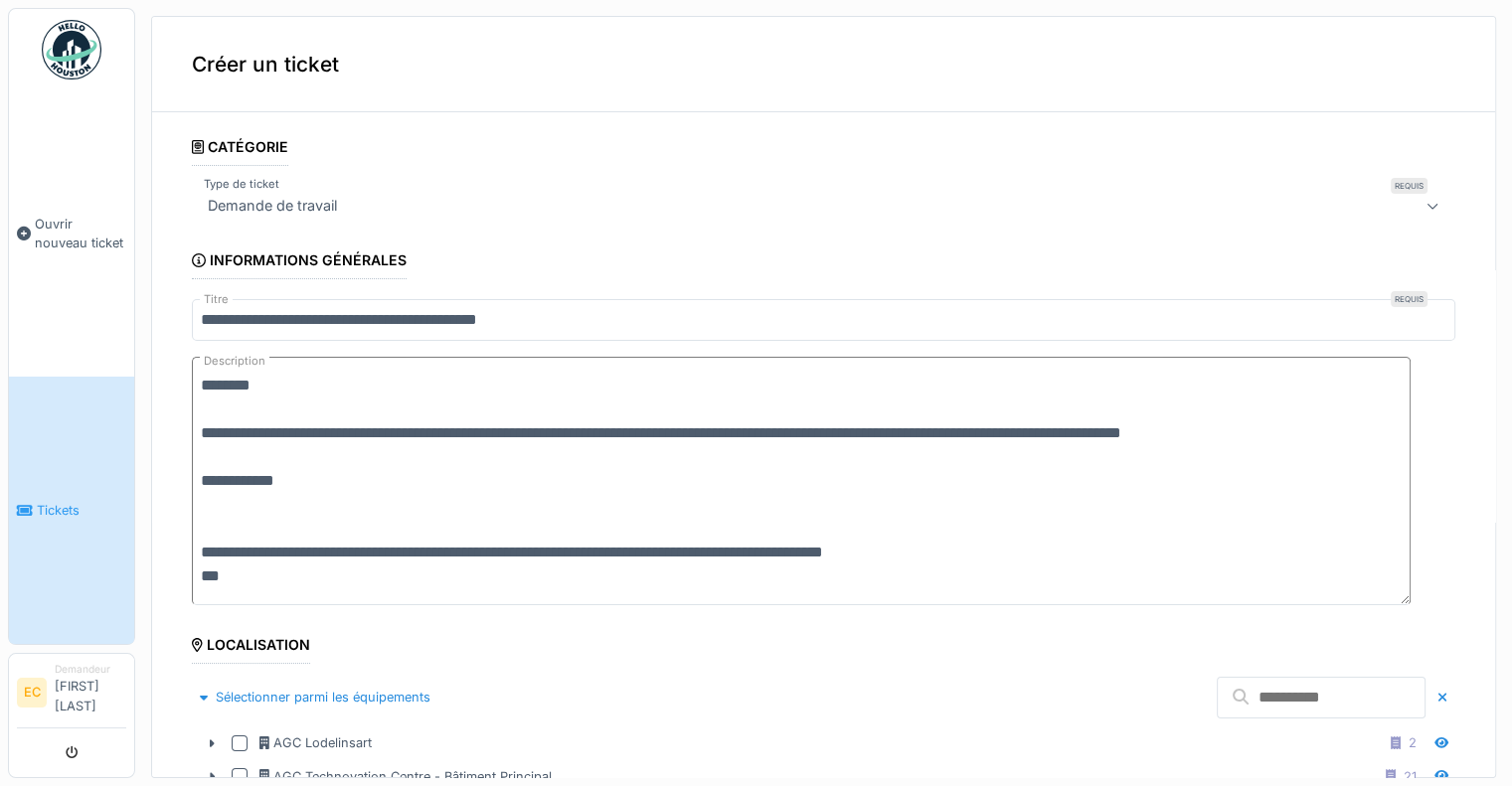 click on "**********" at bounding box center [801, 481] 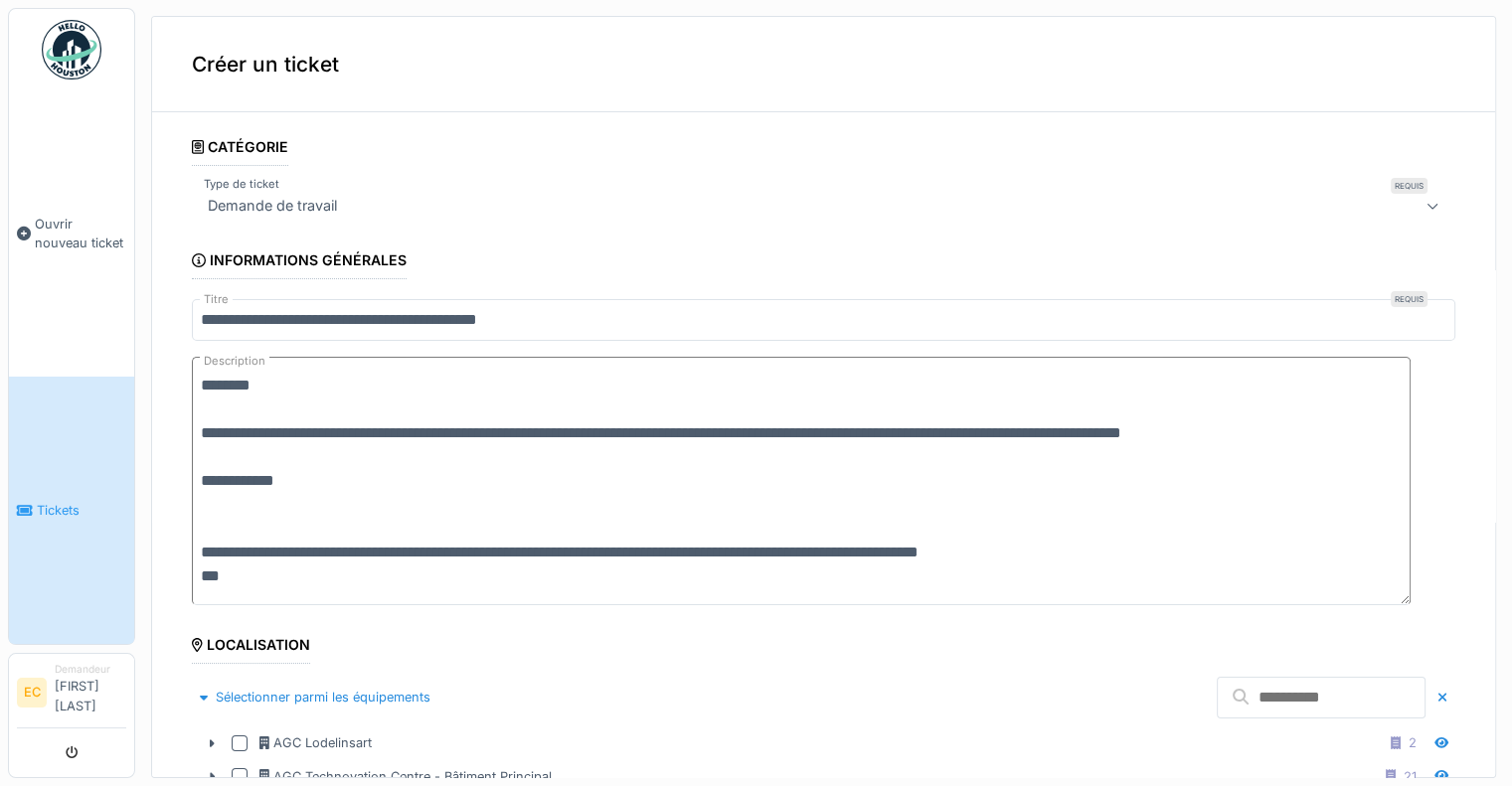 drag, startPoint x: 974, startPoint y: 543, endPoint x: 897, endPoint y: 542, distance: 77.00649 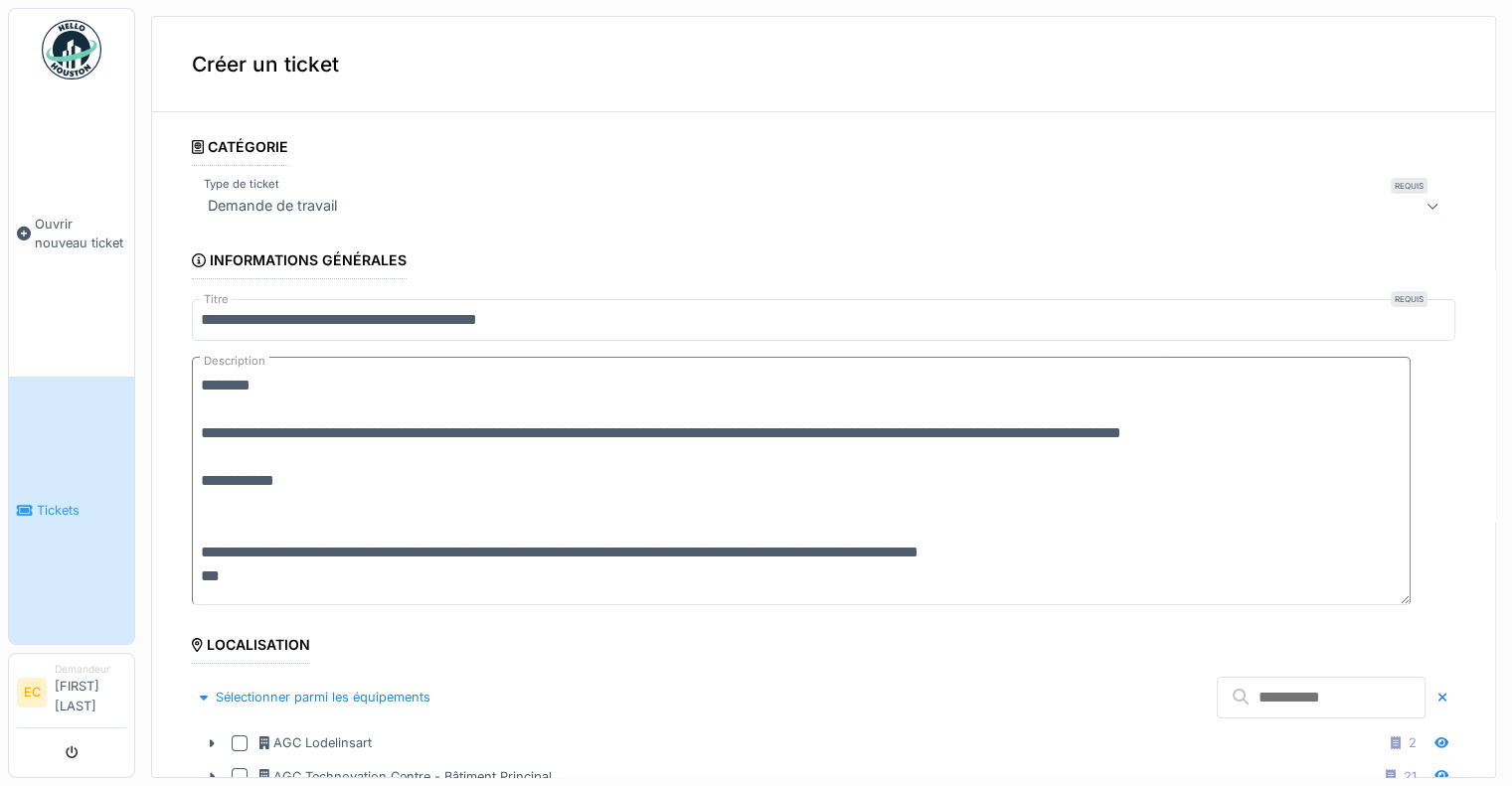 click on "**********" at bounding box center [801, 481] 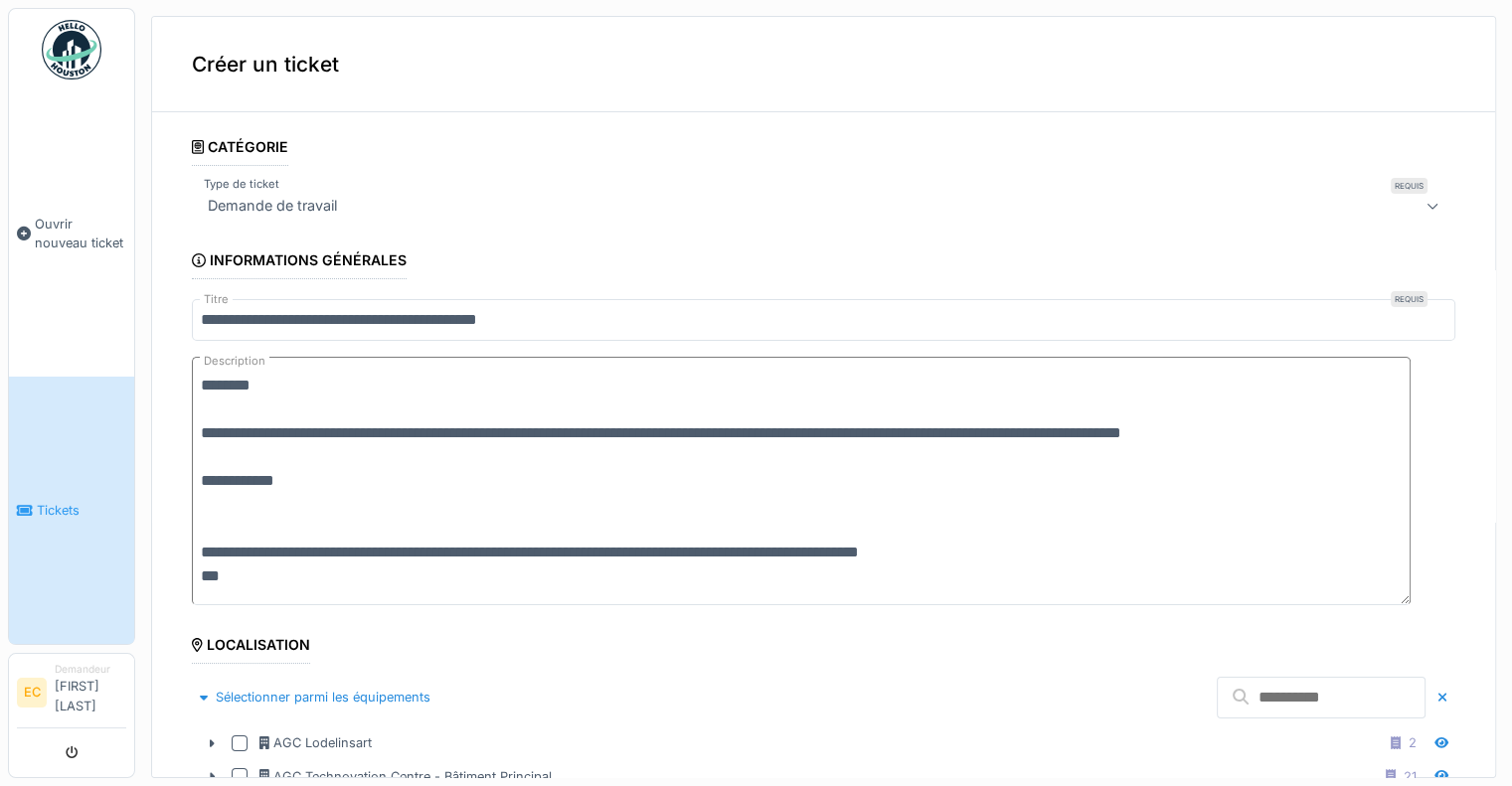 click on "**********" at bounding box center (801, 481) 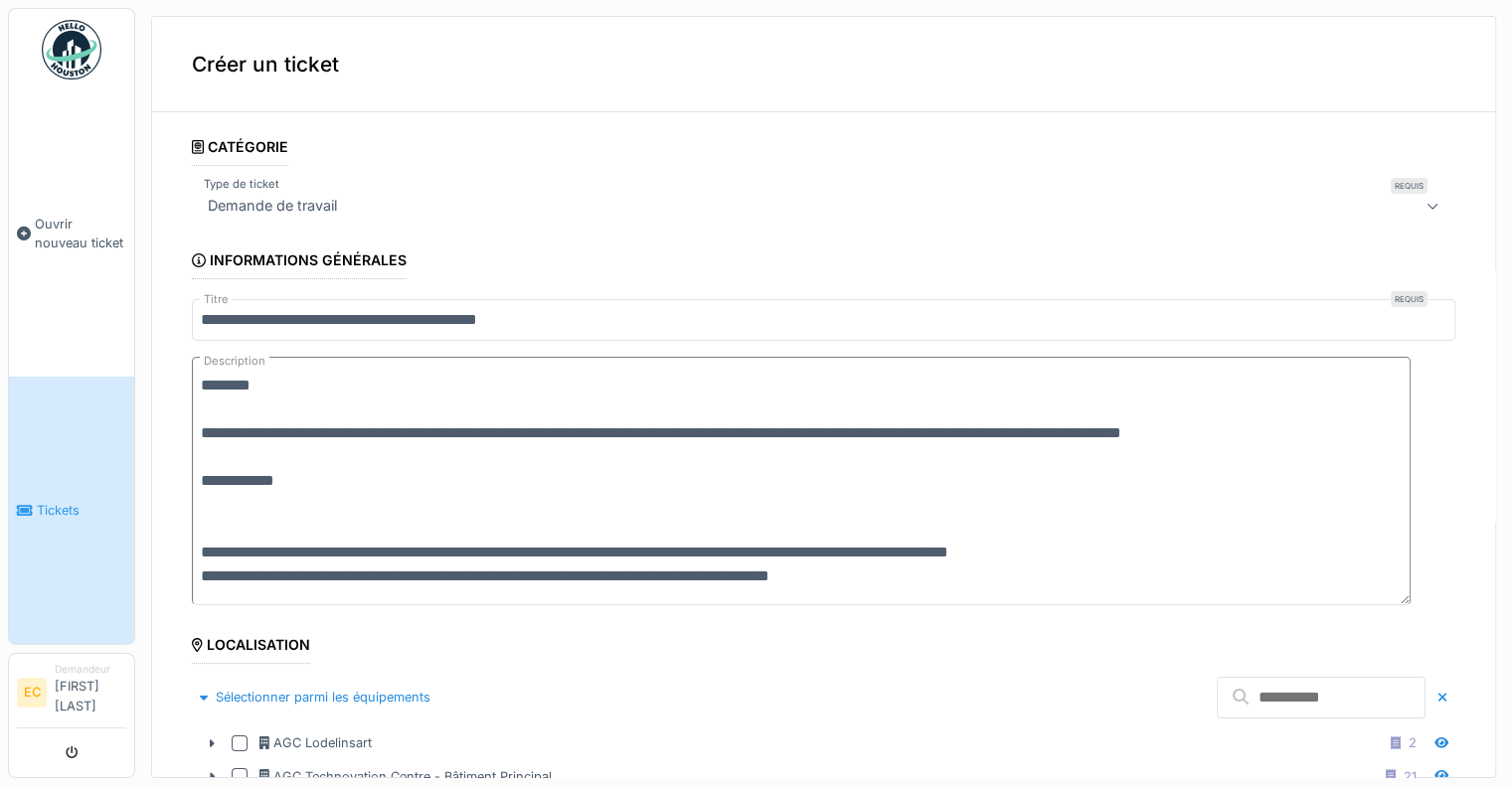 click on "**********" at bounding box center (801, 481) 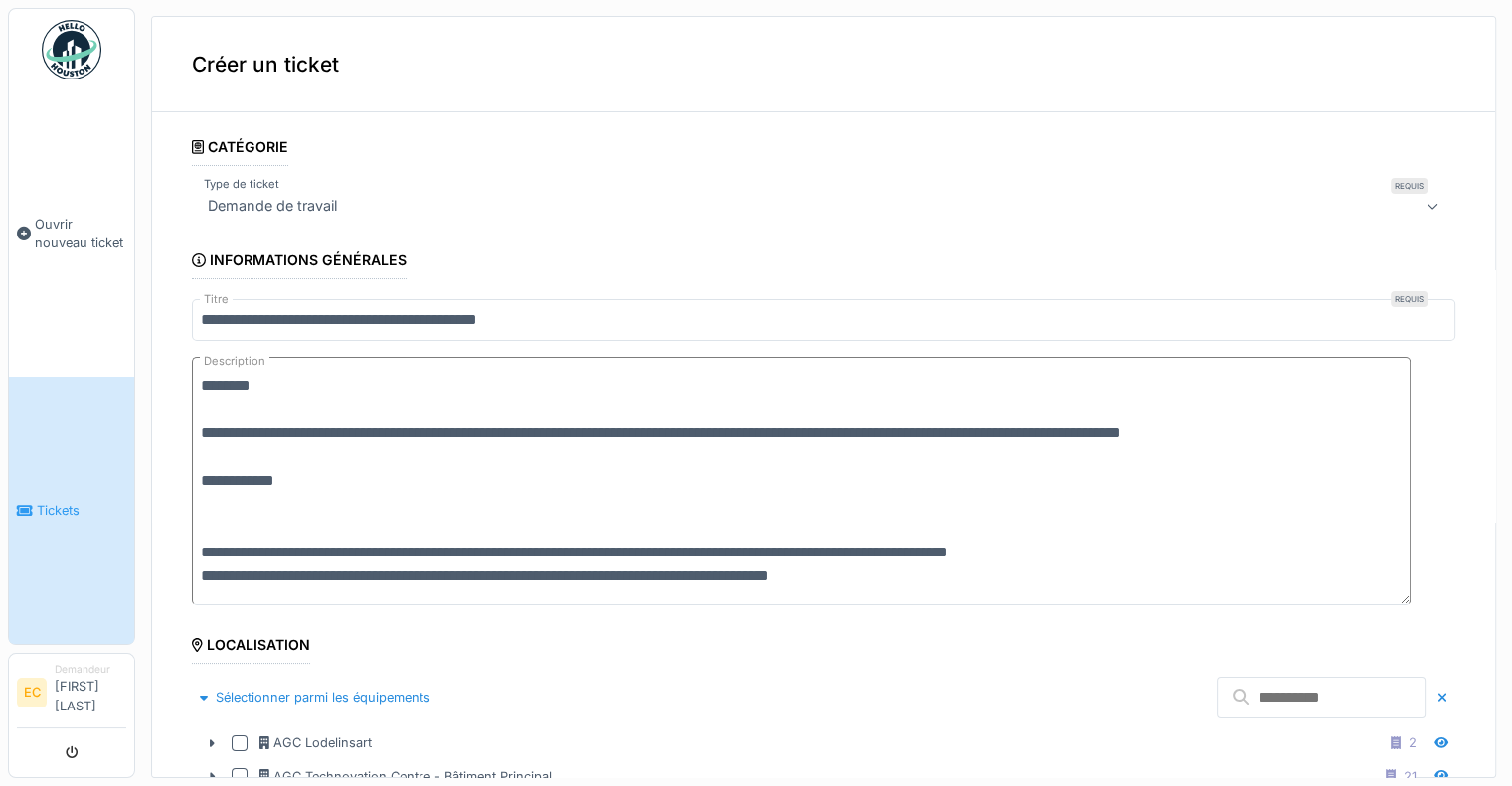scroll, scrollTop: 0, scrollLeft: 0, axis: both 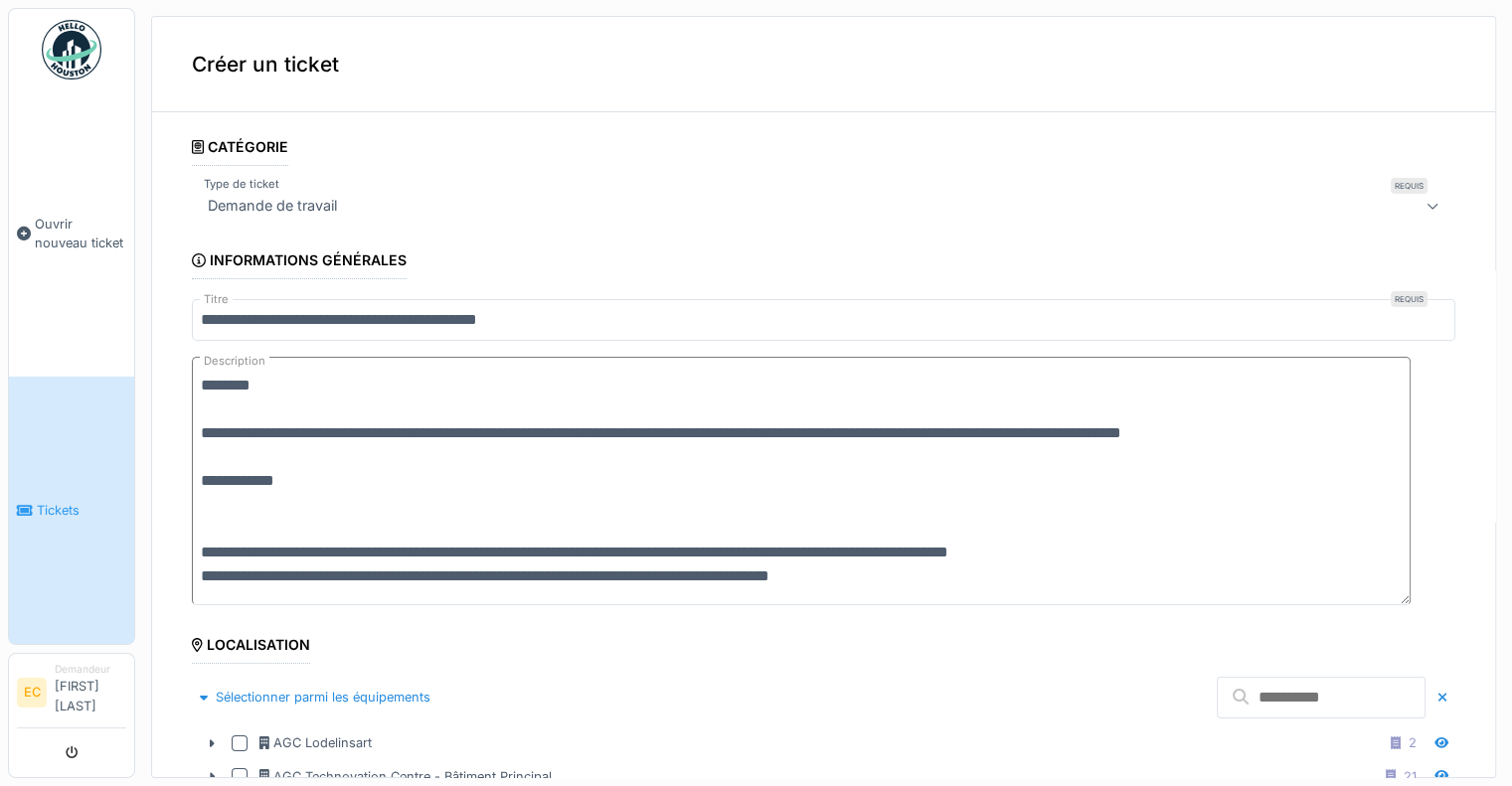 click on "**********" at bounding box center (801, 481) 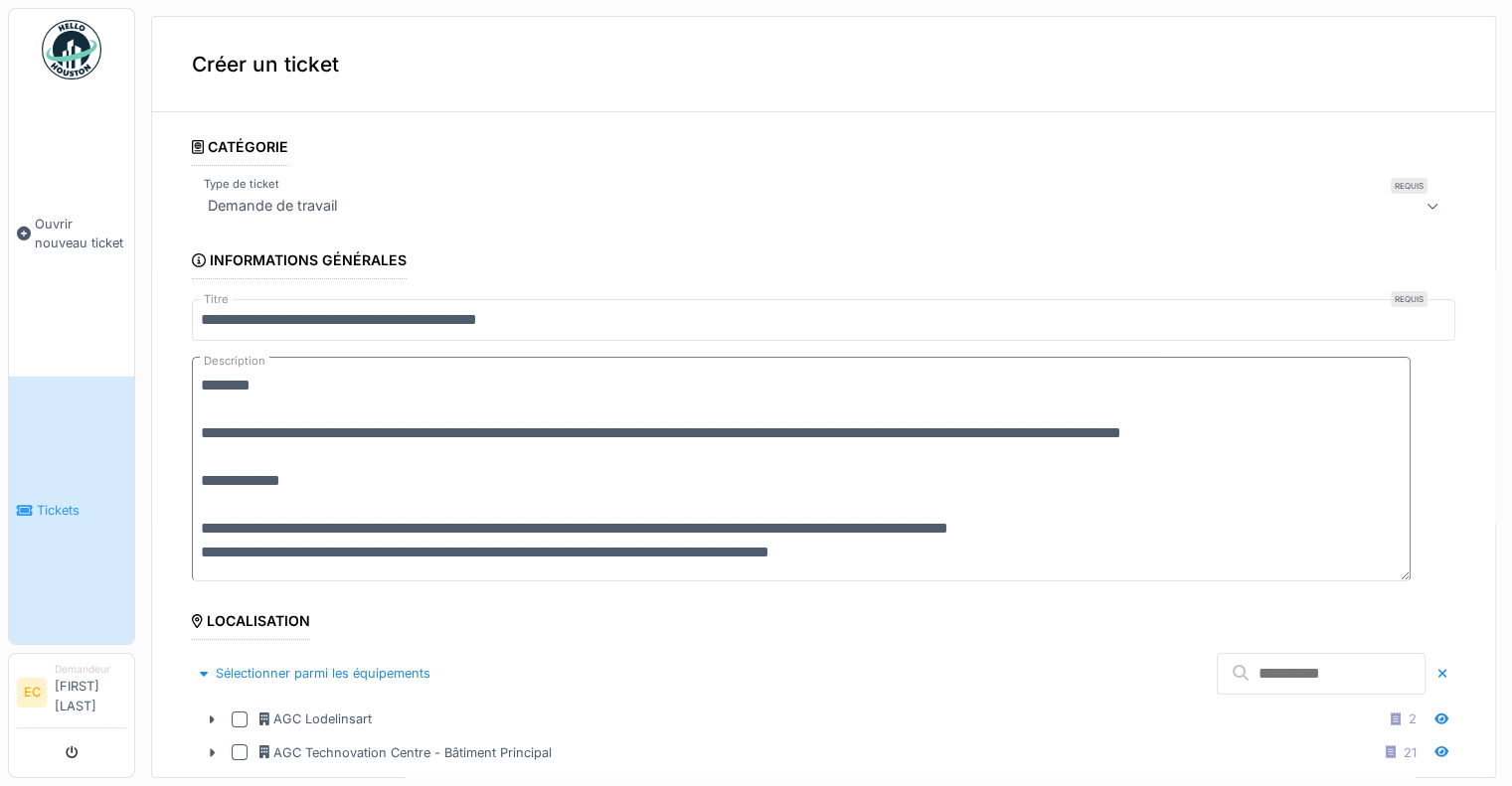 click on "**********" at bounding box center [801, 469] 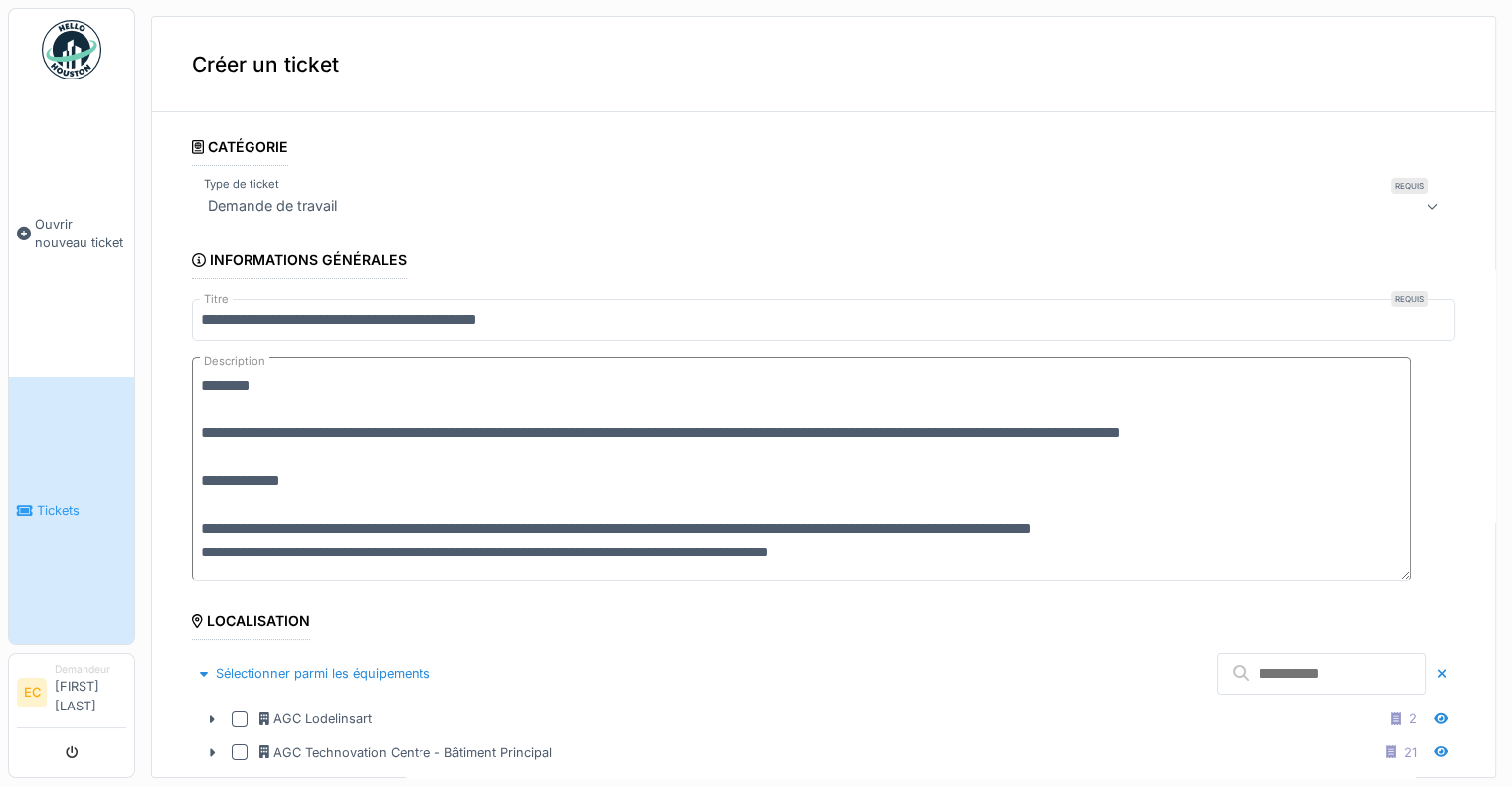 click on "**********" at bounding box center [801, 469] 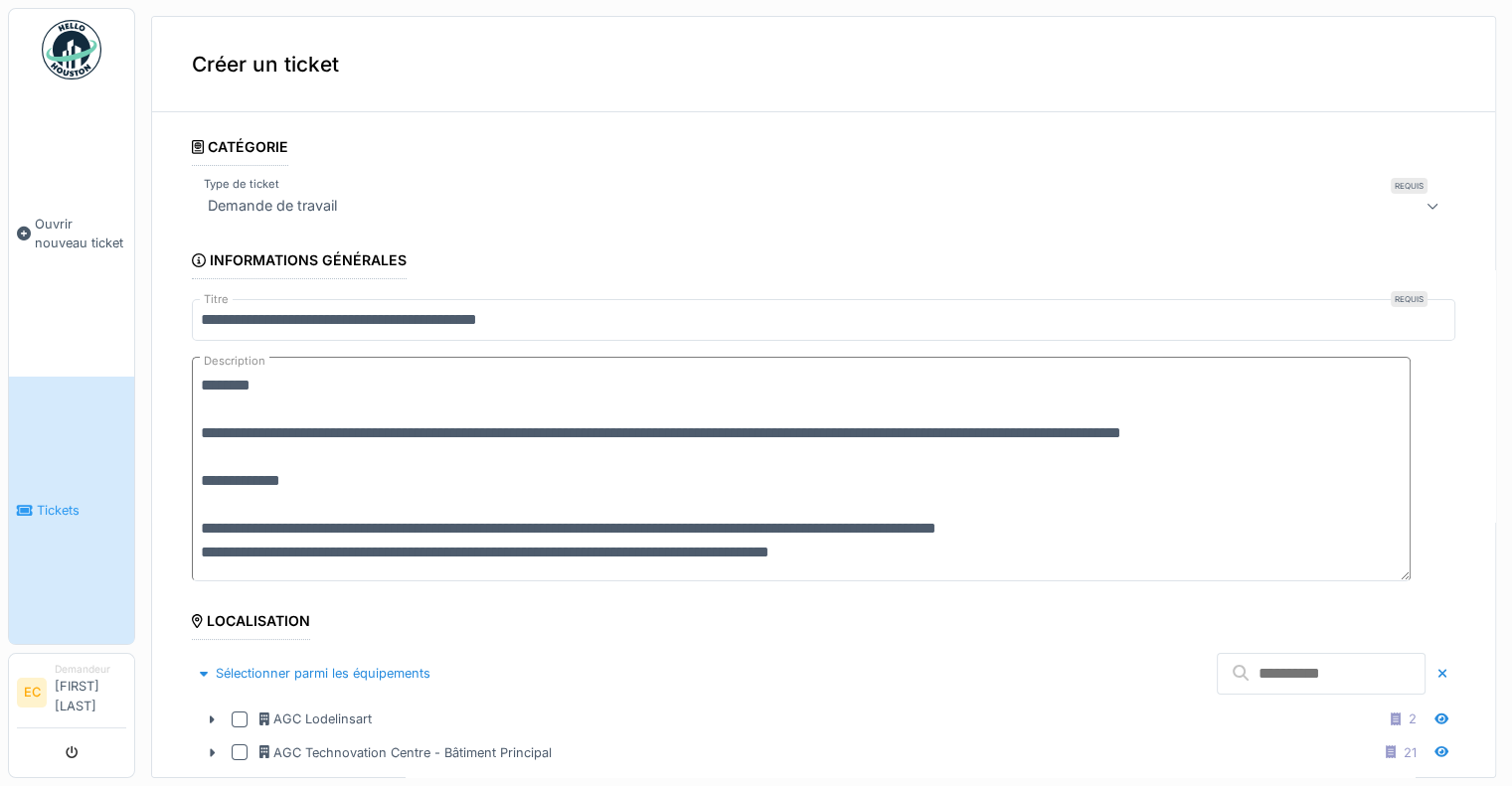 click on "**********" at bounding box center (801, 469) 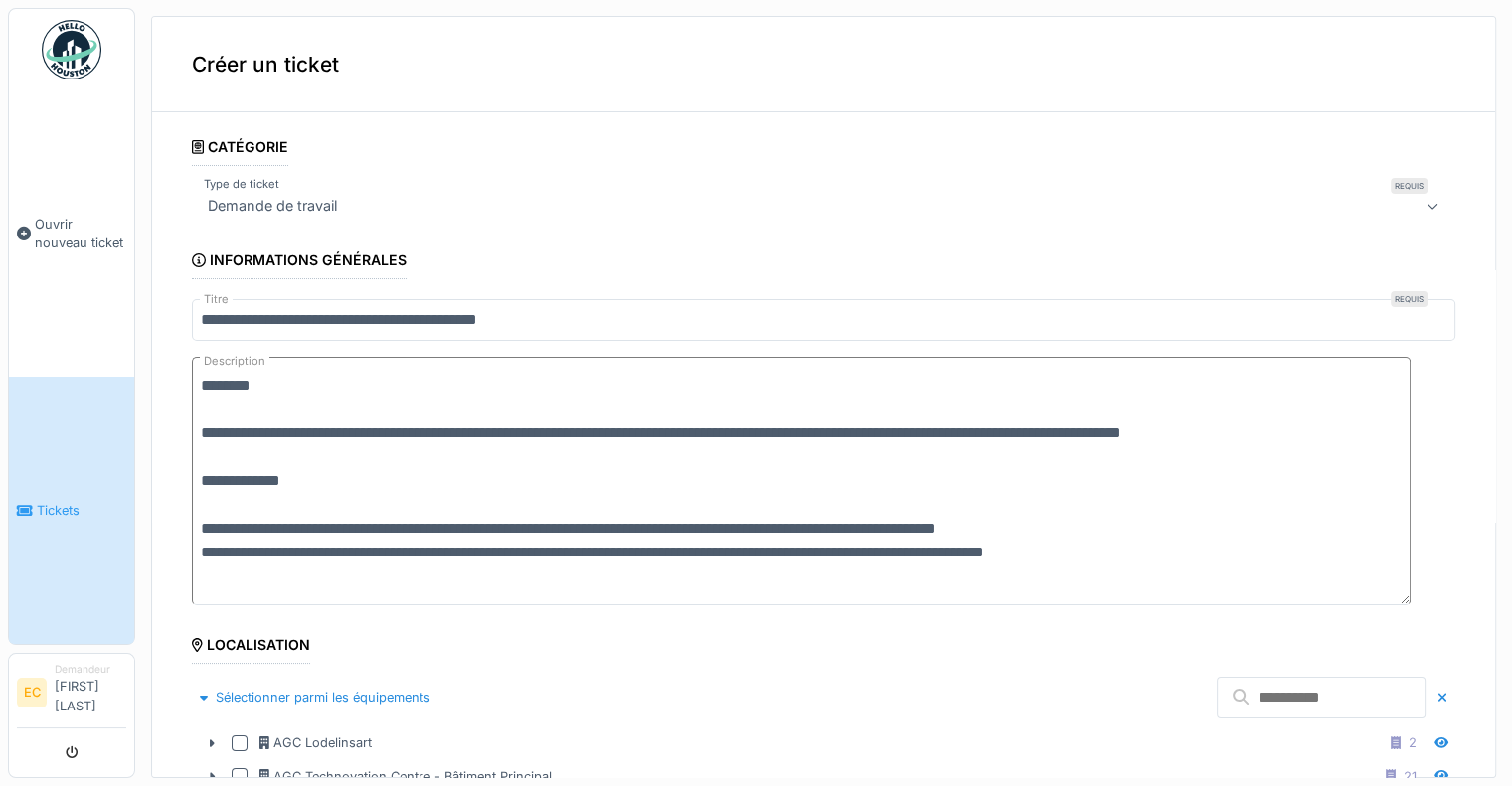 scroll, scrollTop: 0, scrollLeft: 0, axis: both 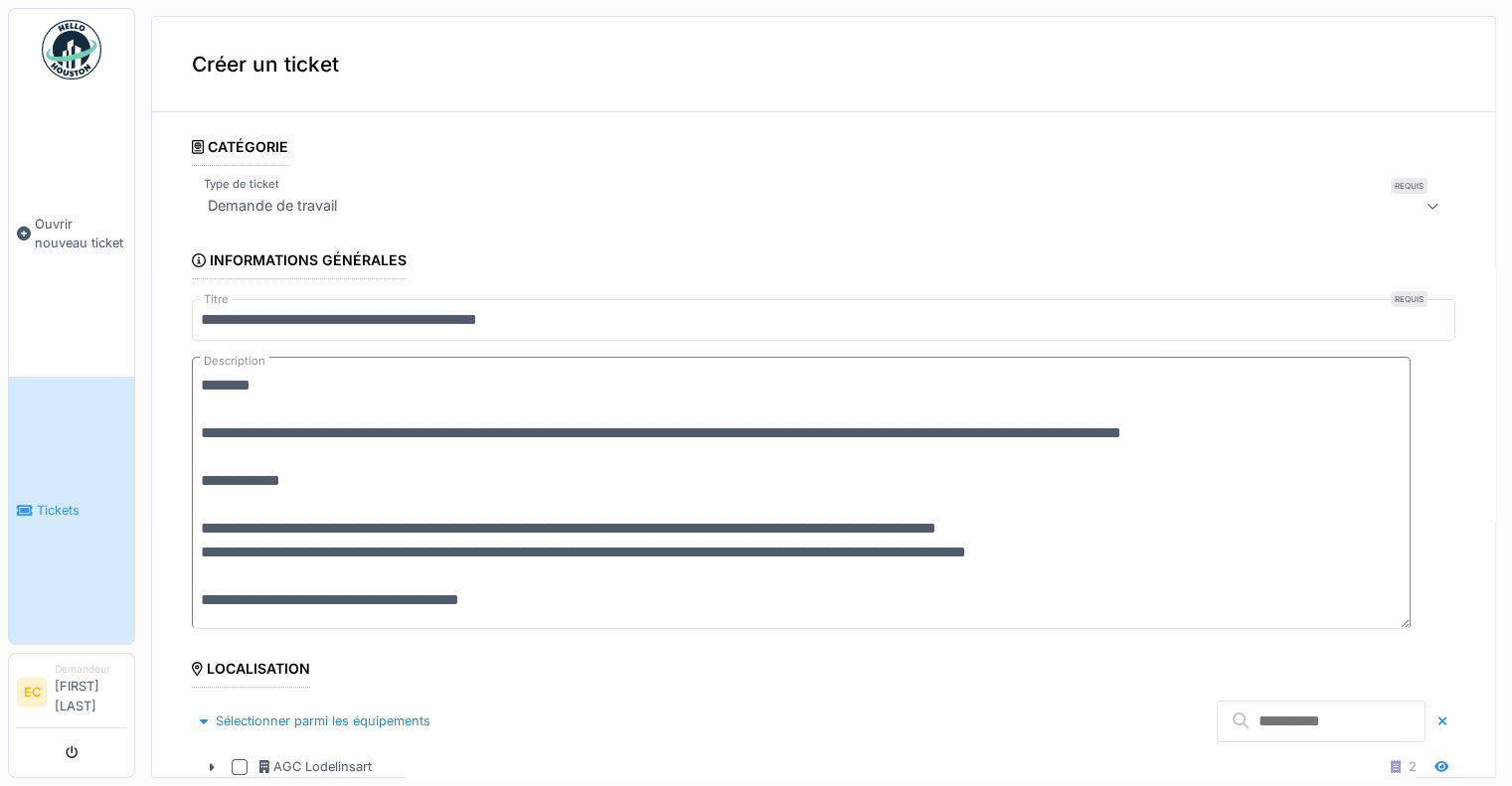 click on "**********" at bounding box center [801, 493] 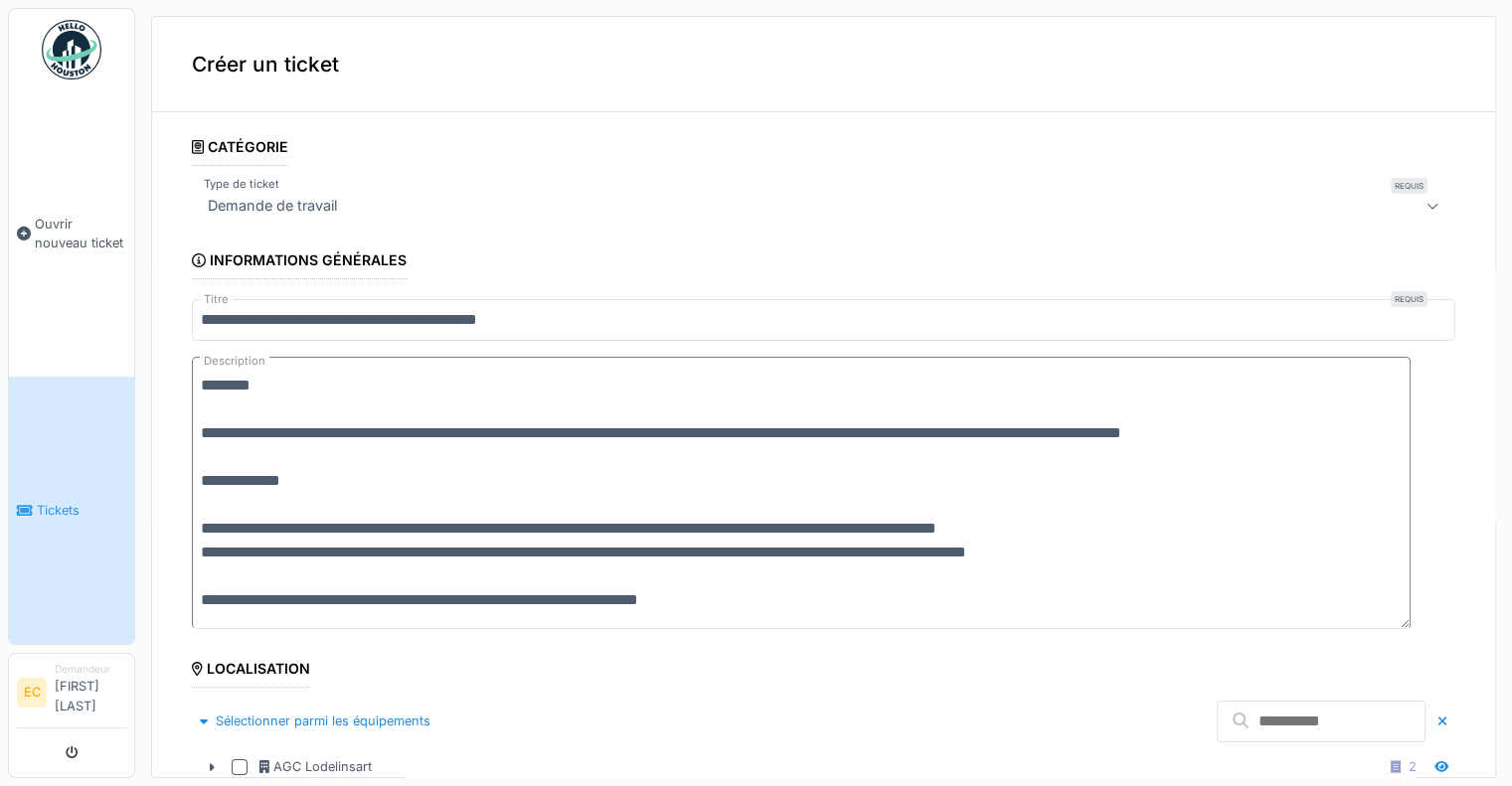 click on "**********" at bounding box center [801, 493] 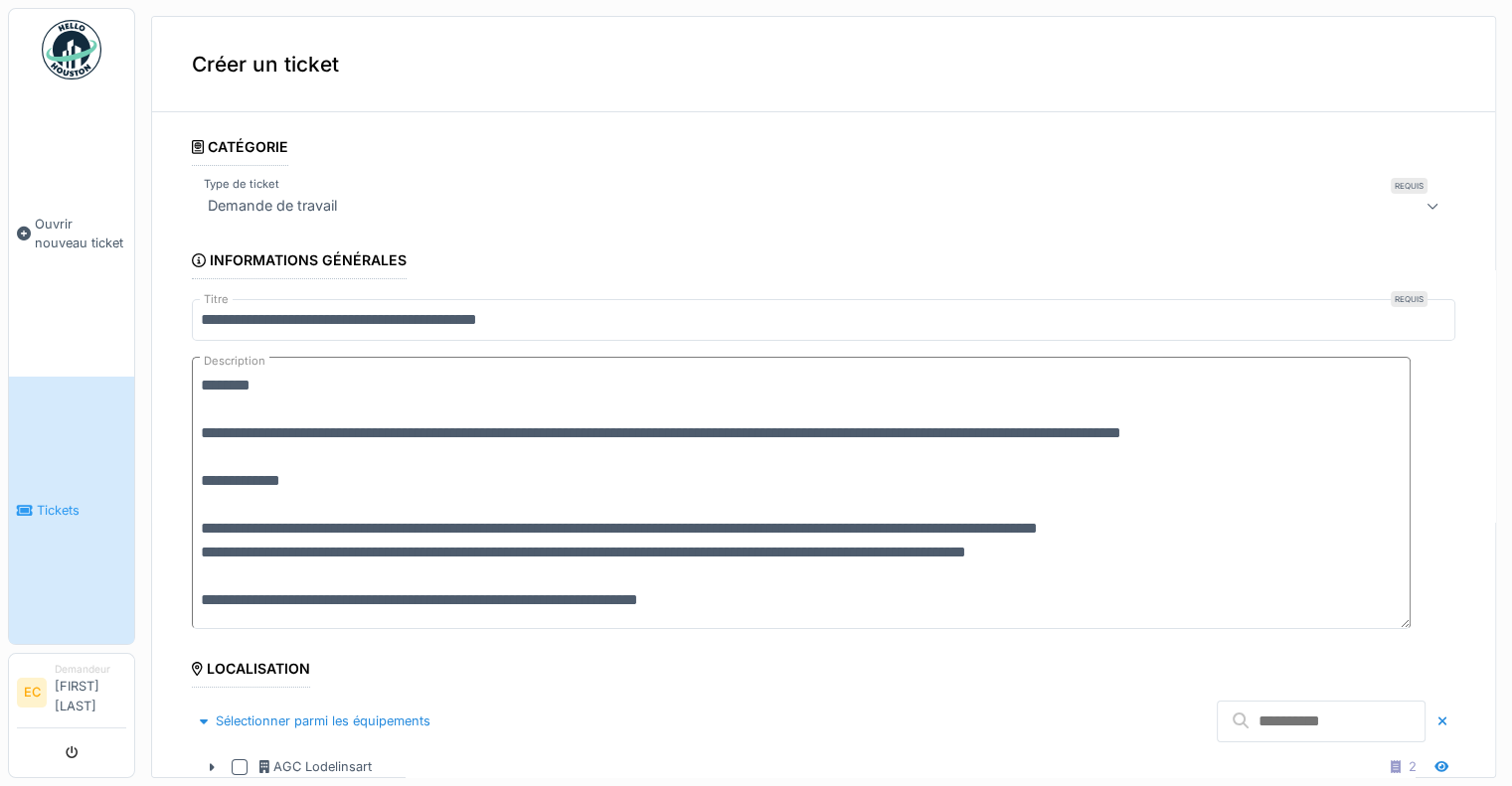 click on "**********" at bounding box center [801, 493] 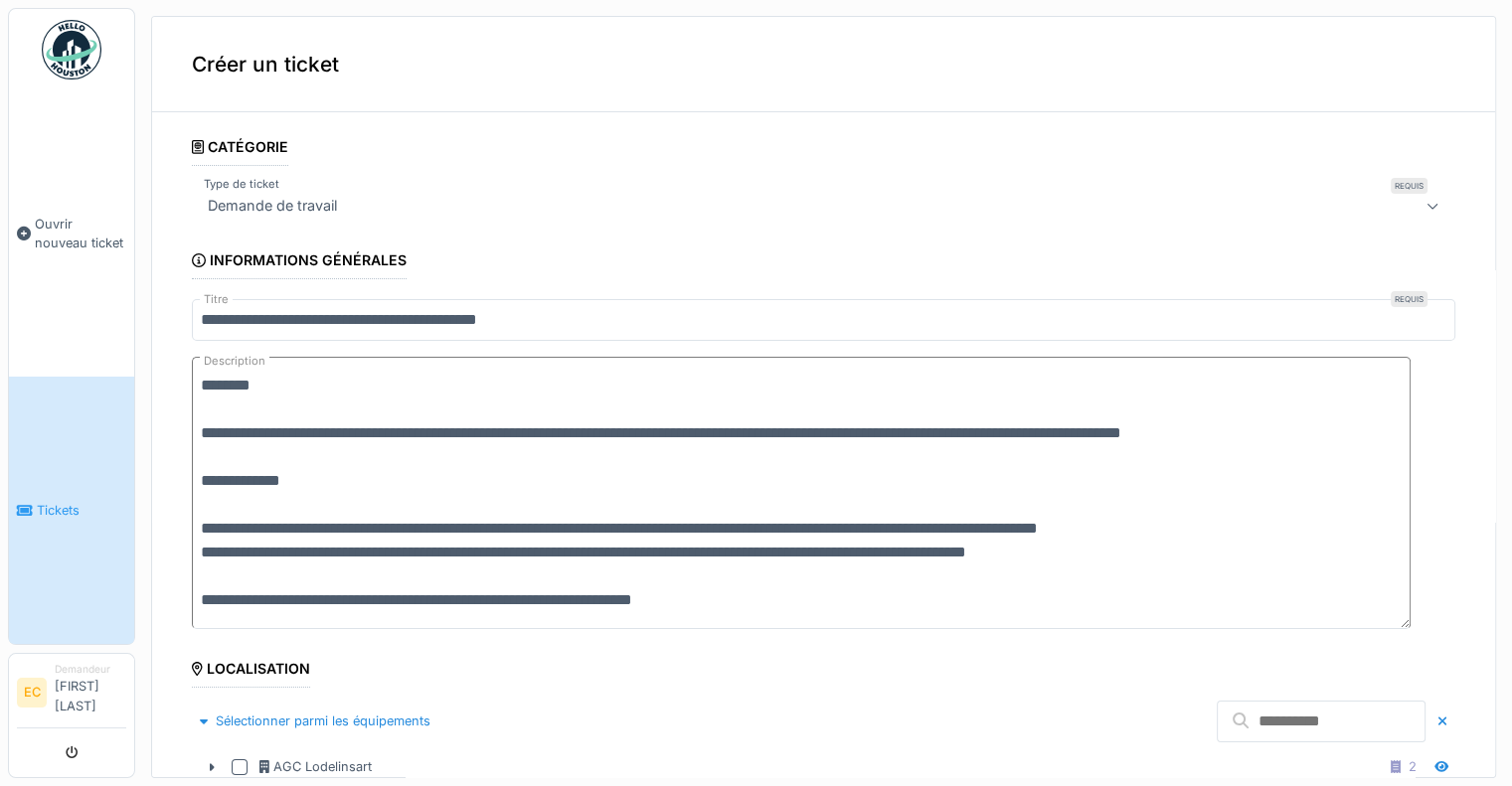 click on "**********" at bounding box center (801, 493) 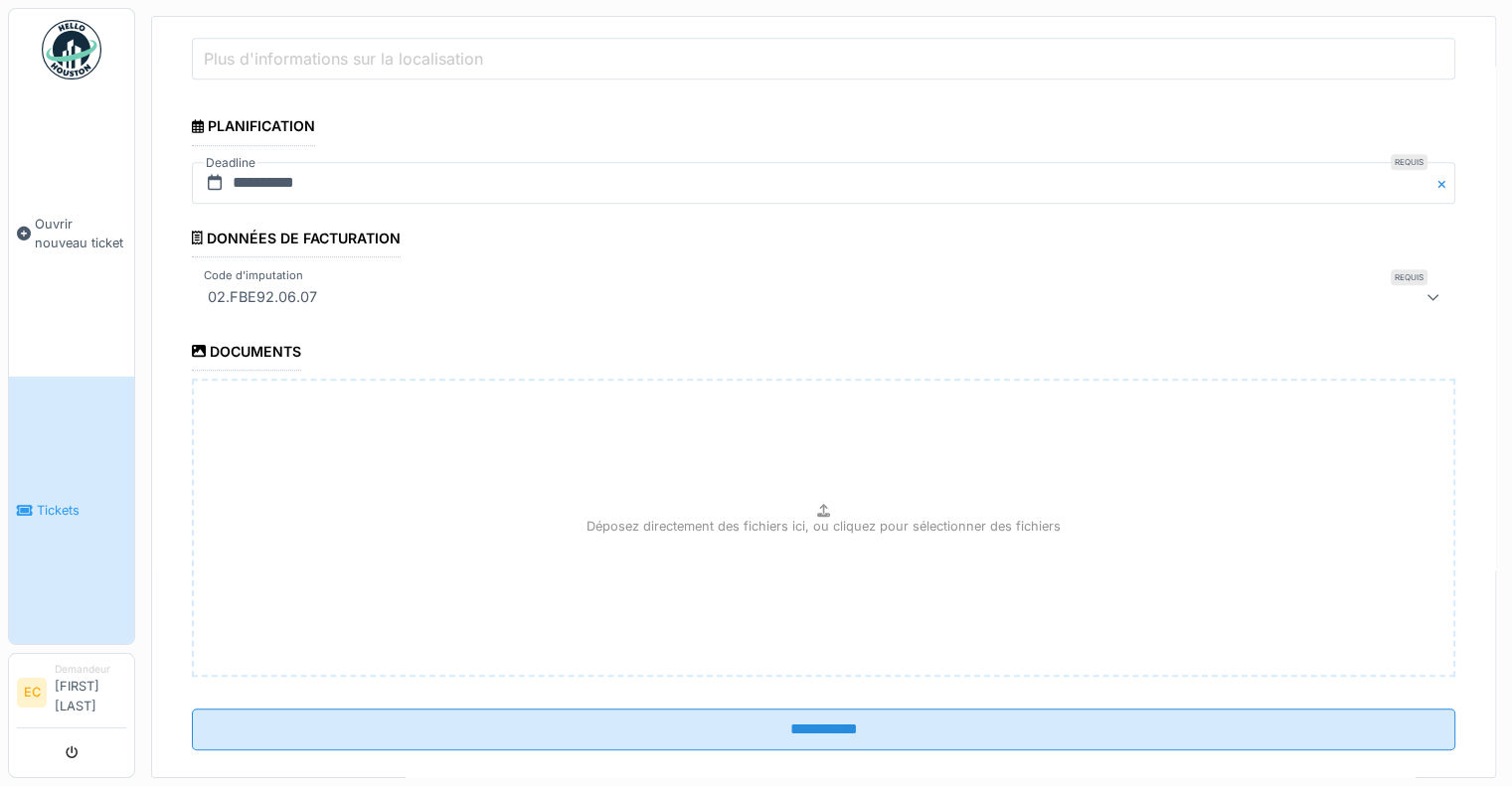 scroll, scrollTop: 983, scrollLeft: 0, axis: vertical 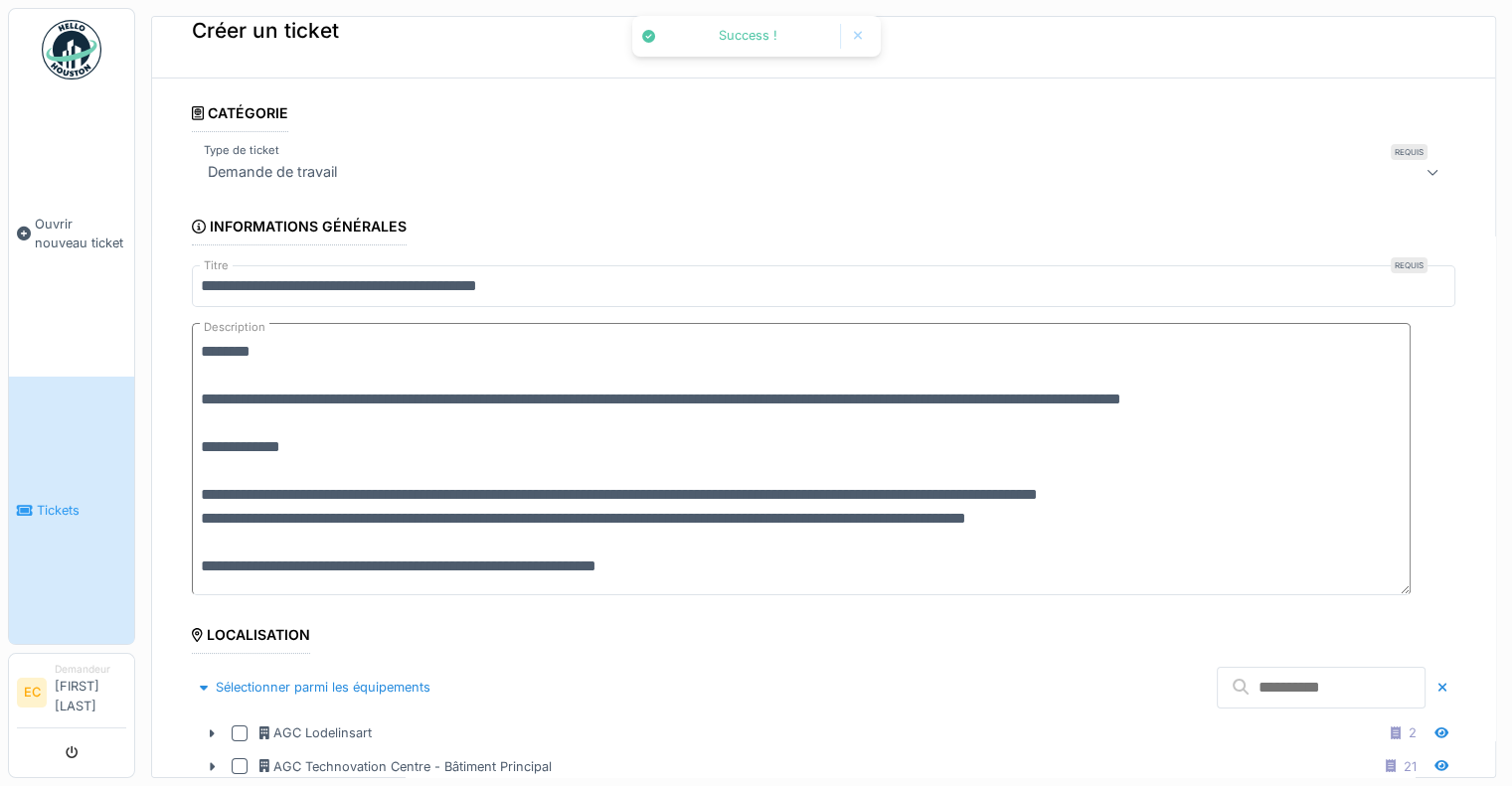 click on "**********" at bounding box center (801, 459) 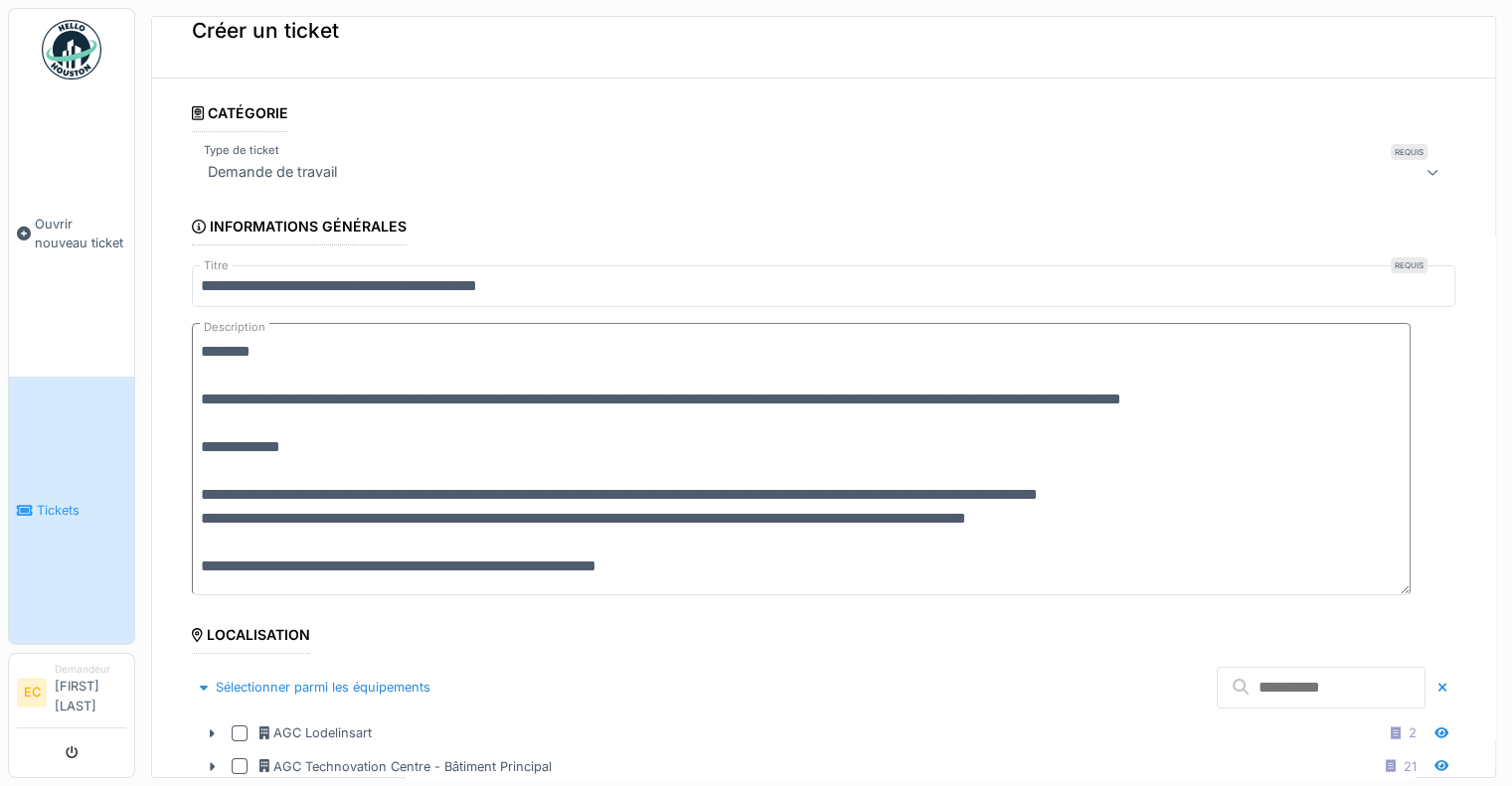 click on "**********" at bounding box center [801, 459] 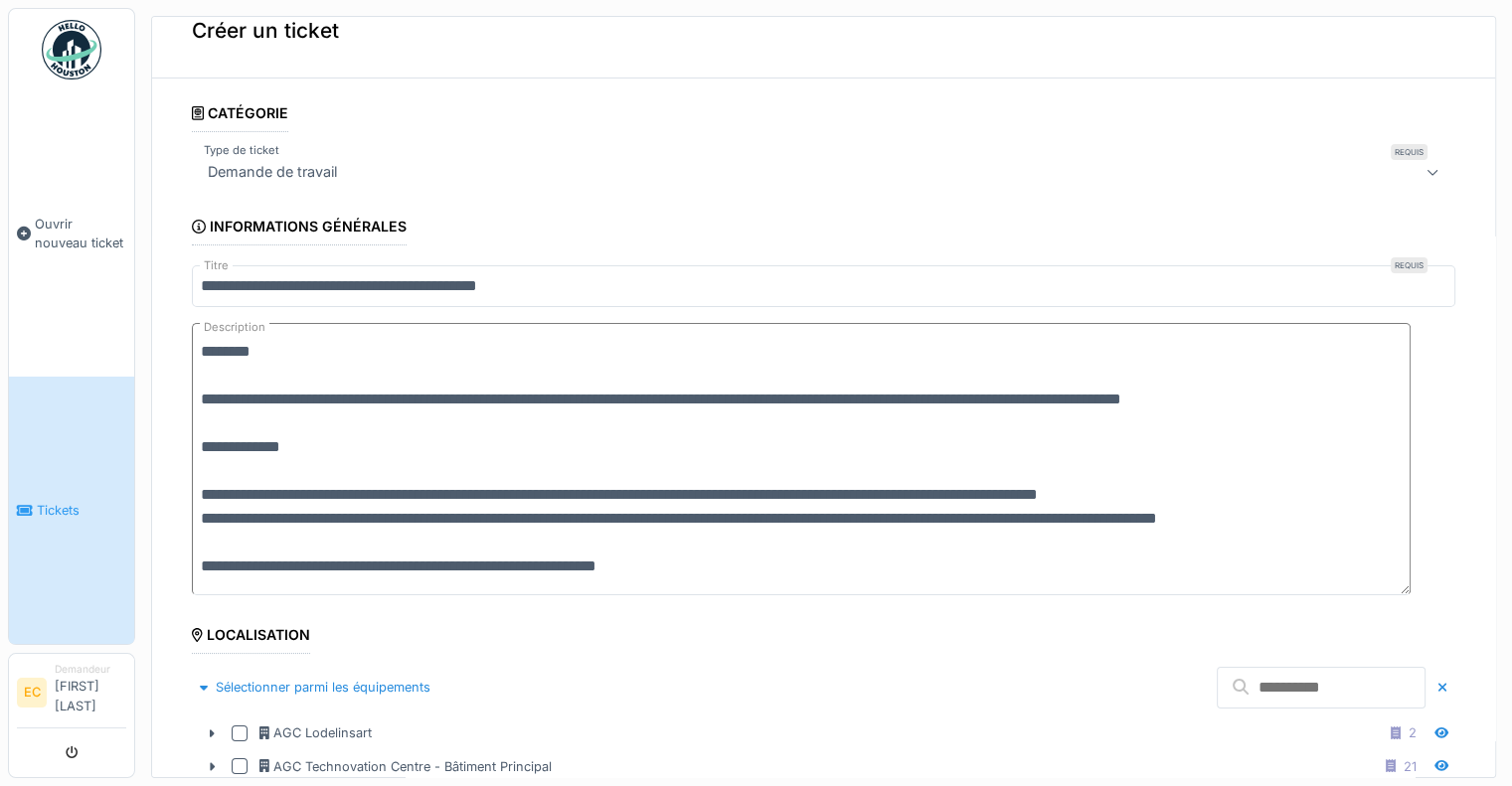 click on "**********" at bounding box center [801, 459] 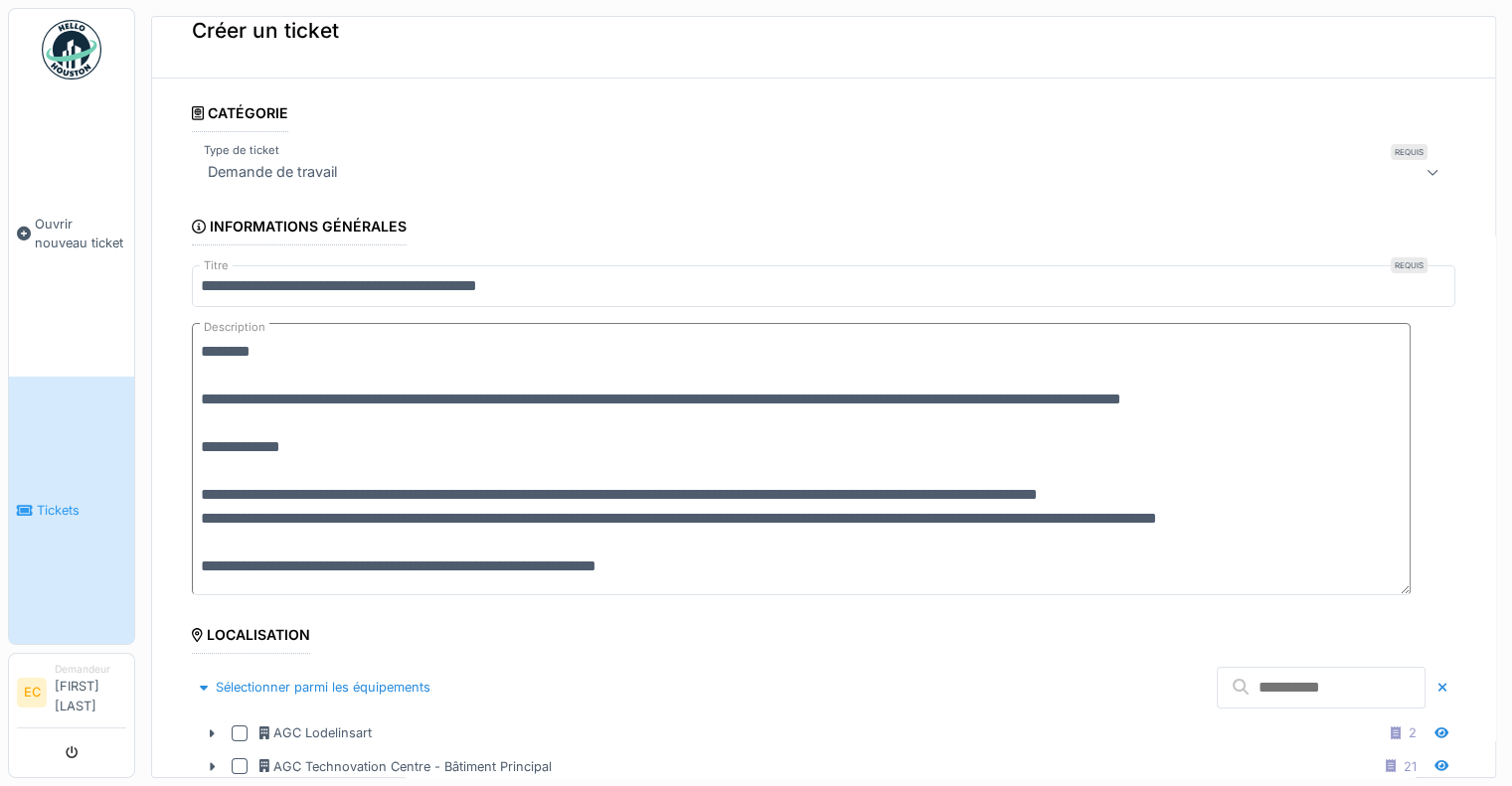drag, startPoint x: 943, startPoint y: 520, endPoint x: 728, endPoint y: 519, distance: 215.0023 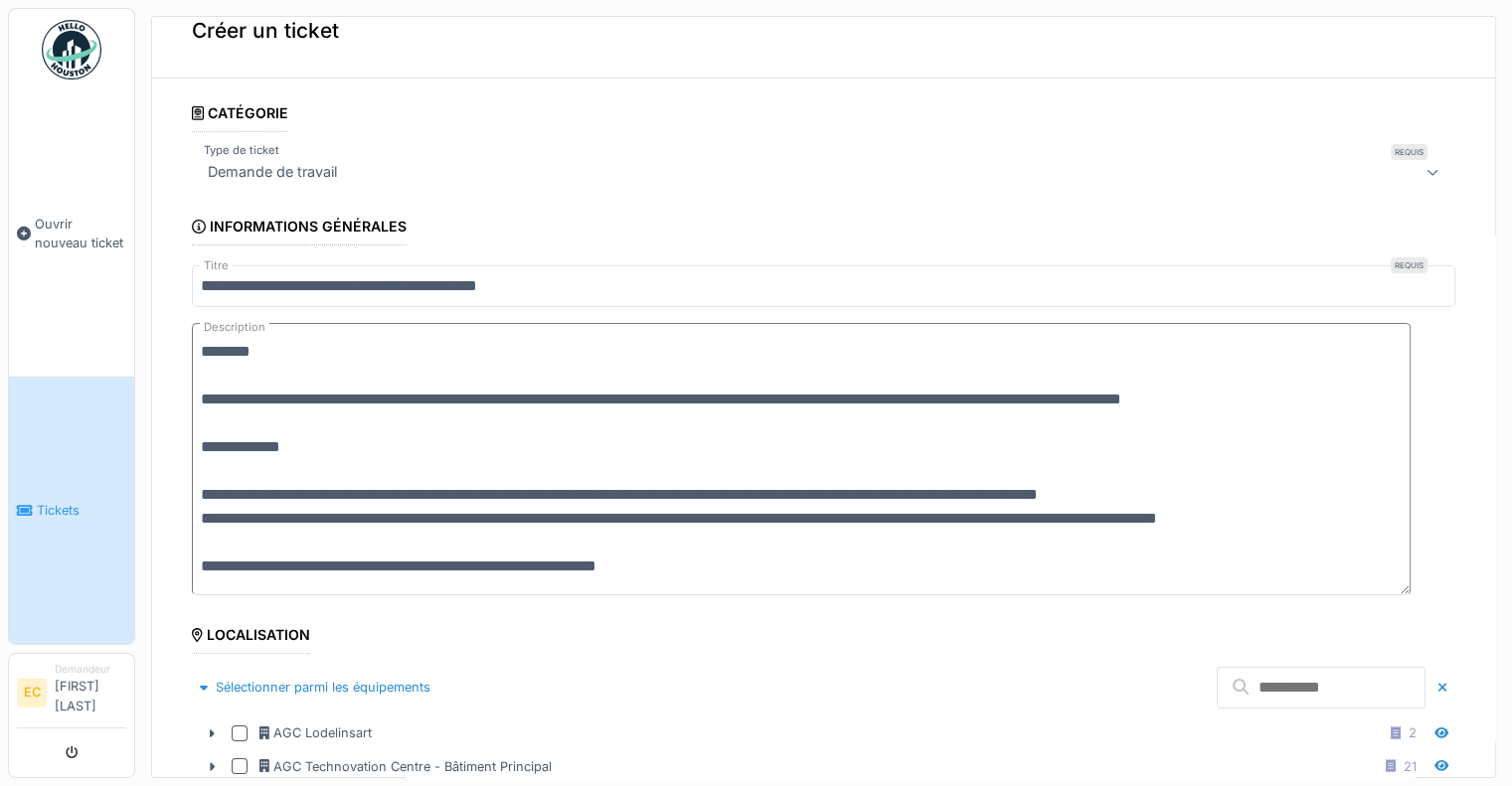 click on "**********" at bounding box center (801, 459) 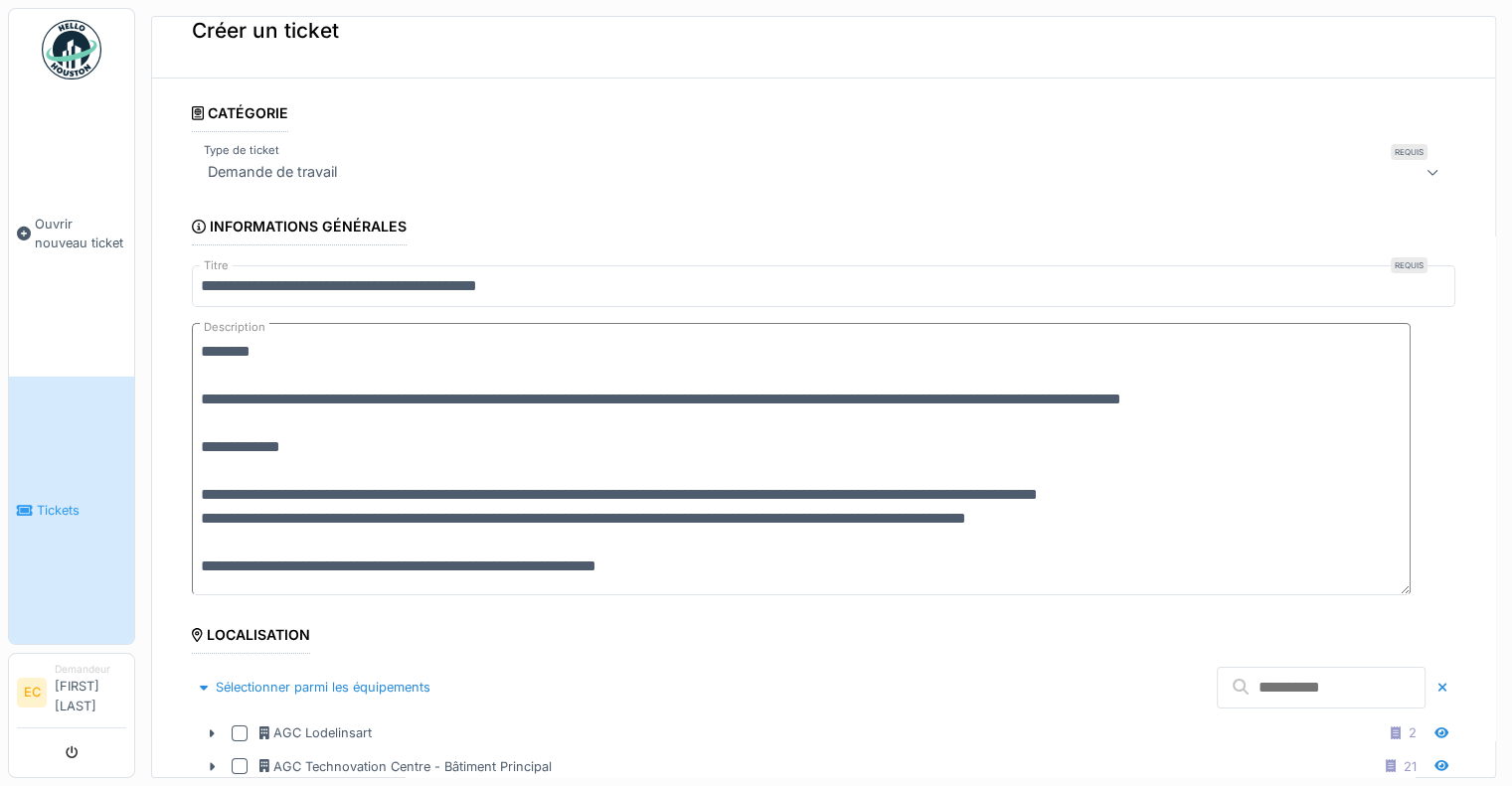 click on "**********" at bounding box center [801, 459] 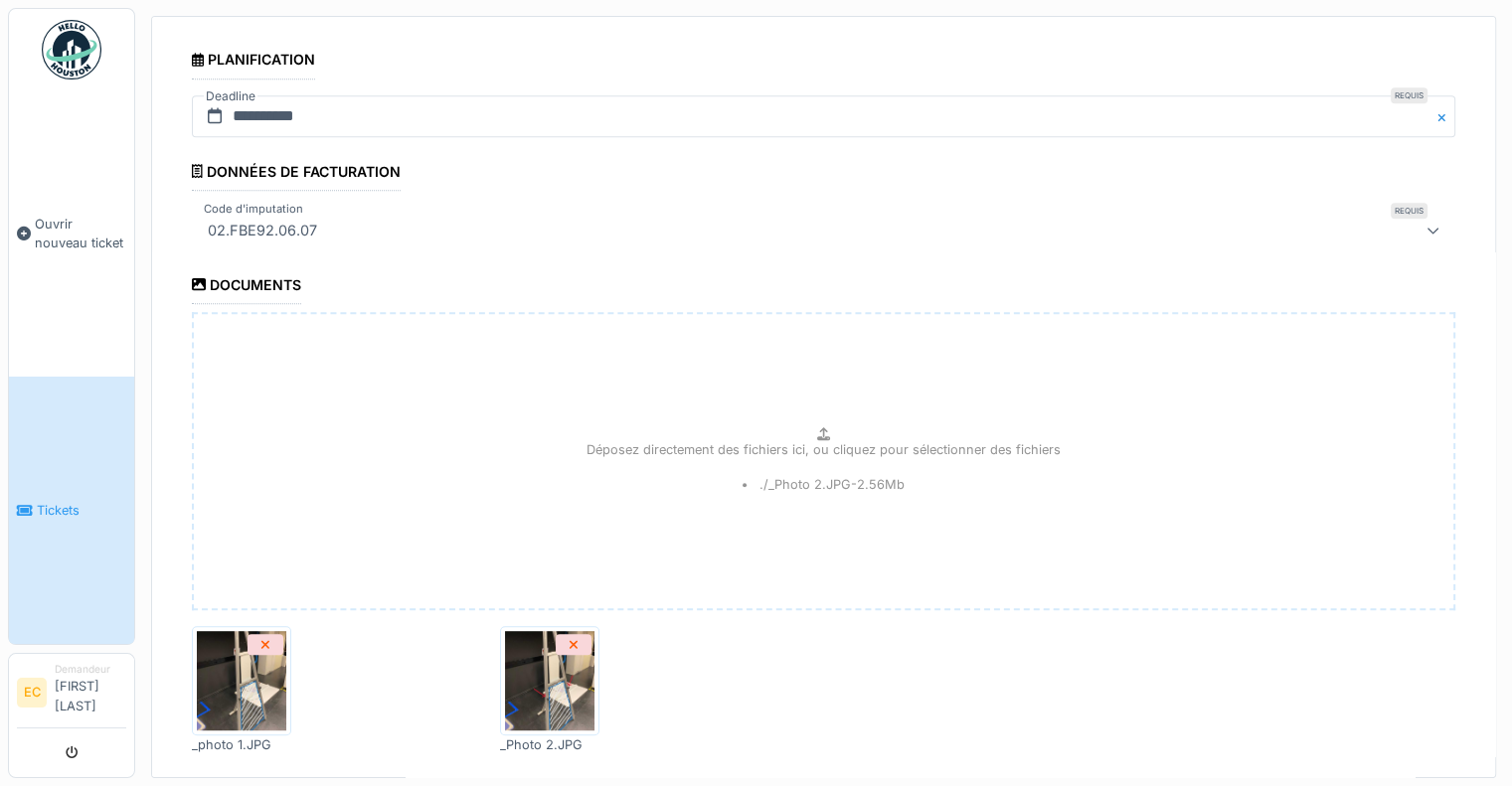 scroll, scrollTop: 1127, scrollLeft: 0, axis: vertical 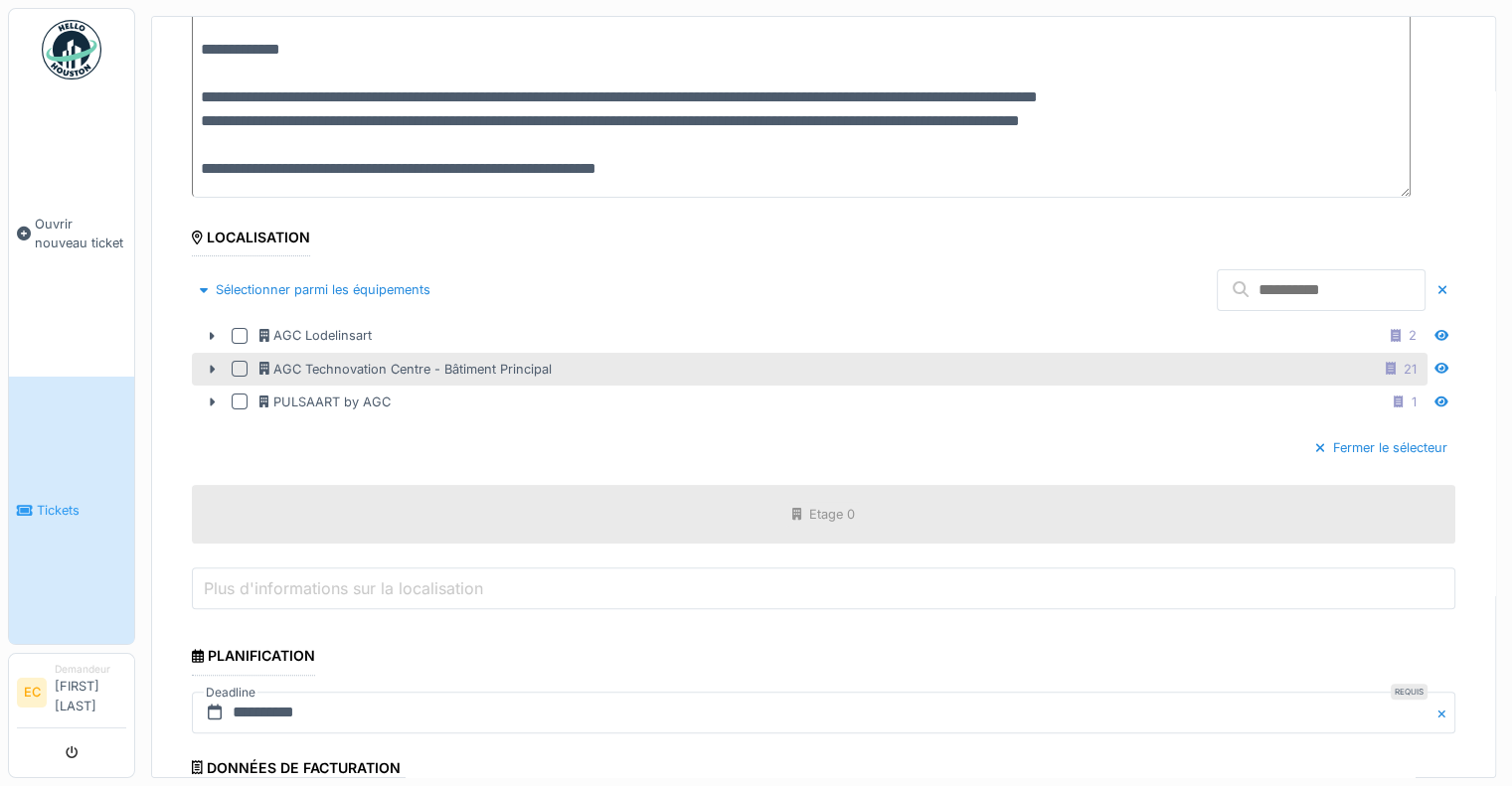 click at bounding box center (240, 369) 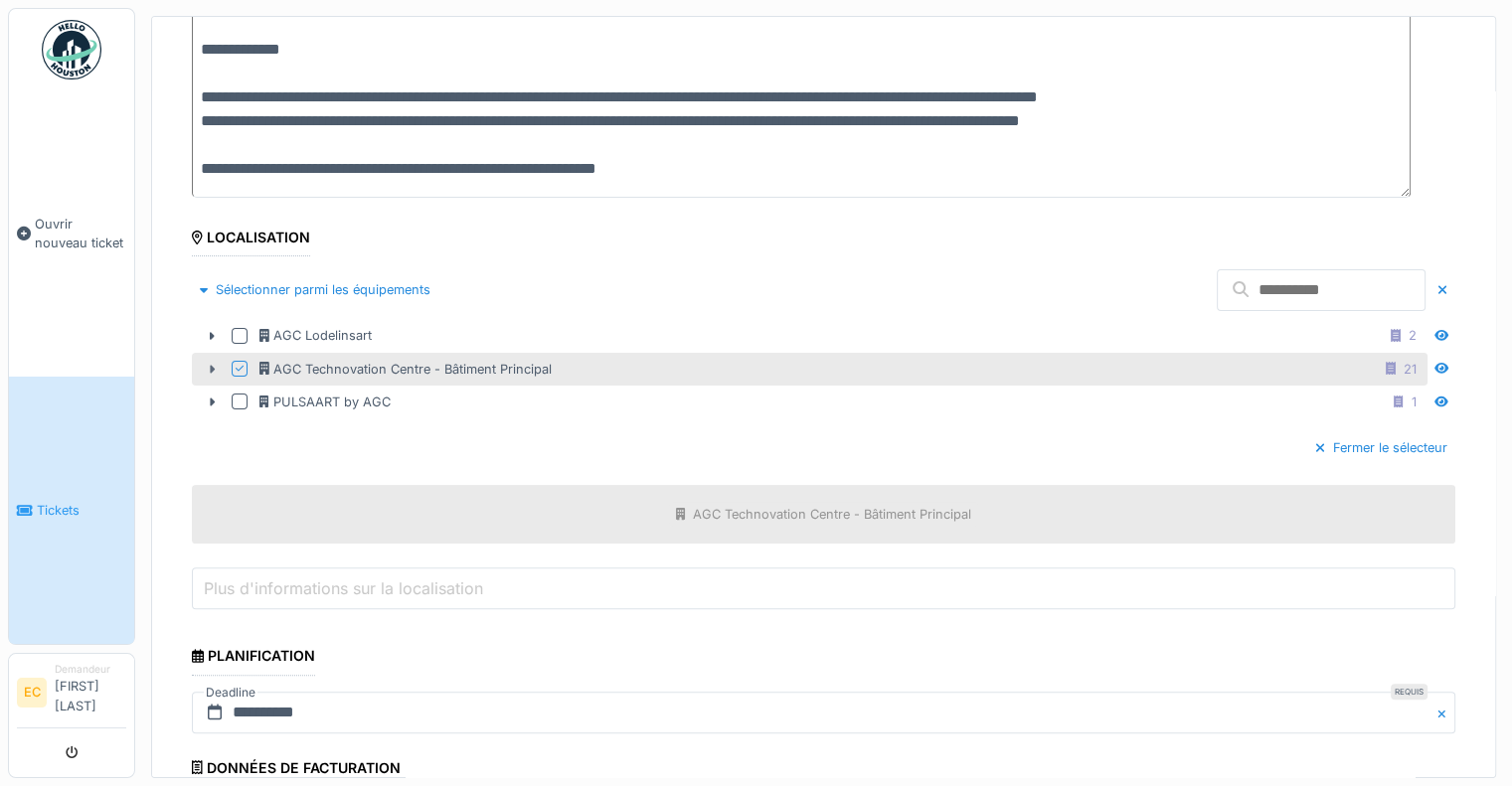 click 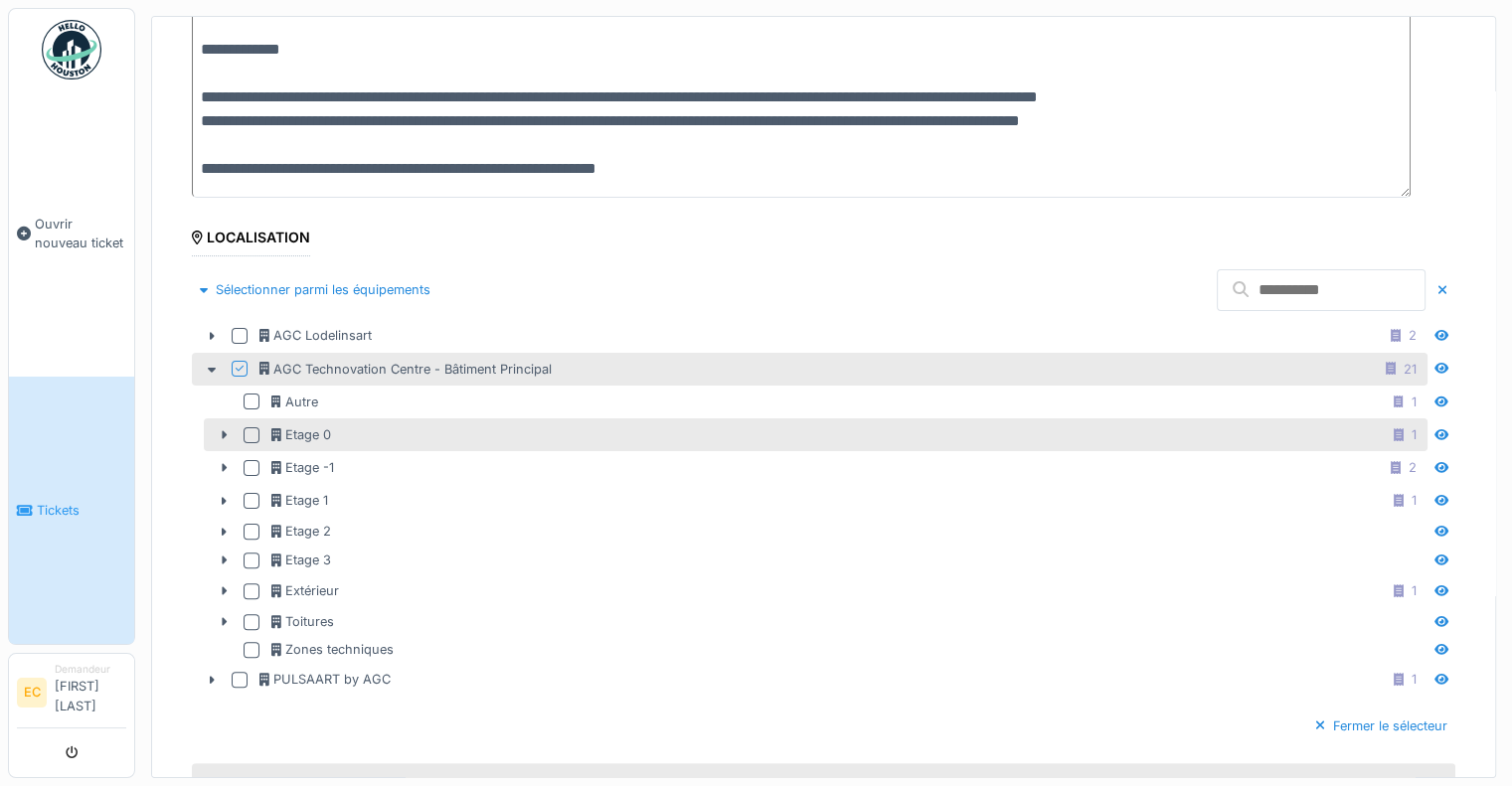 click at bounding box center [252, 435] 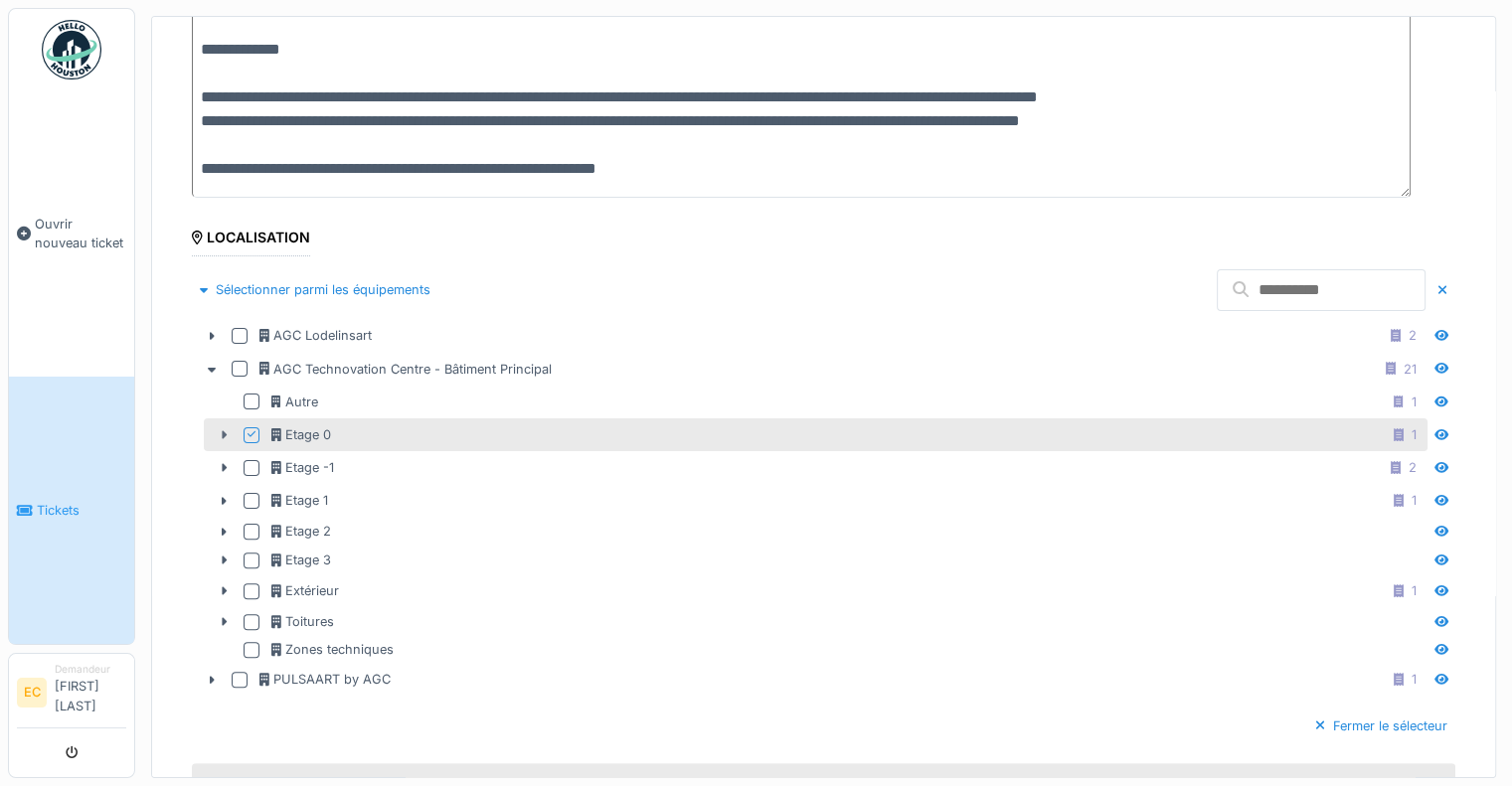 click 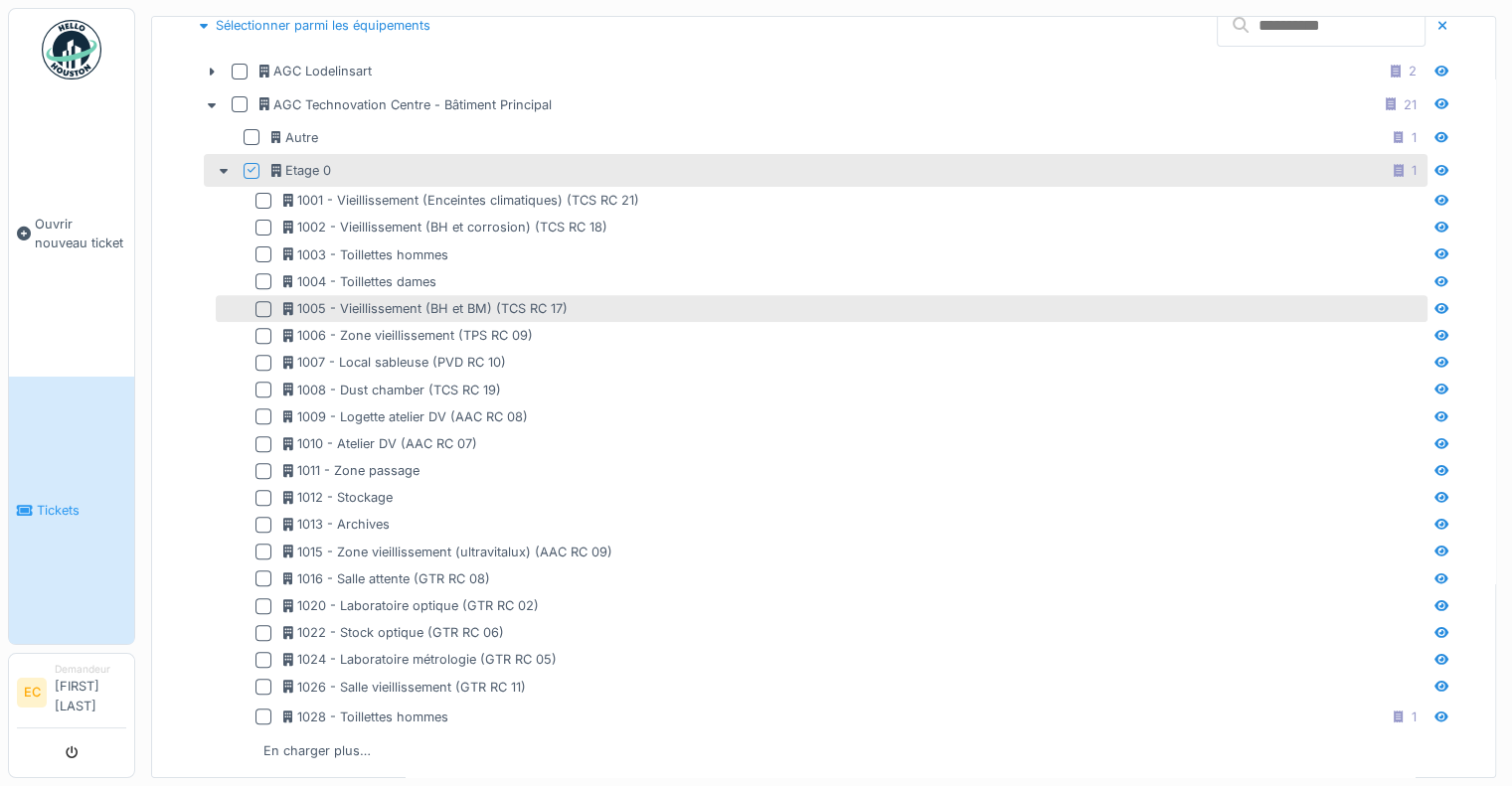 scroll, scrollTop: 729, scrollLeft: 0, axis: vertical 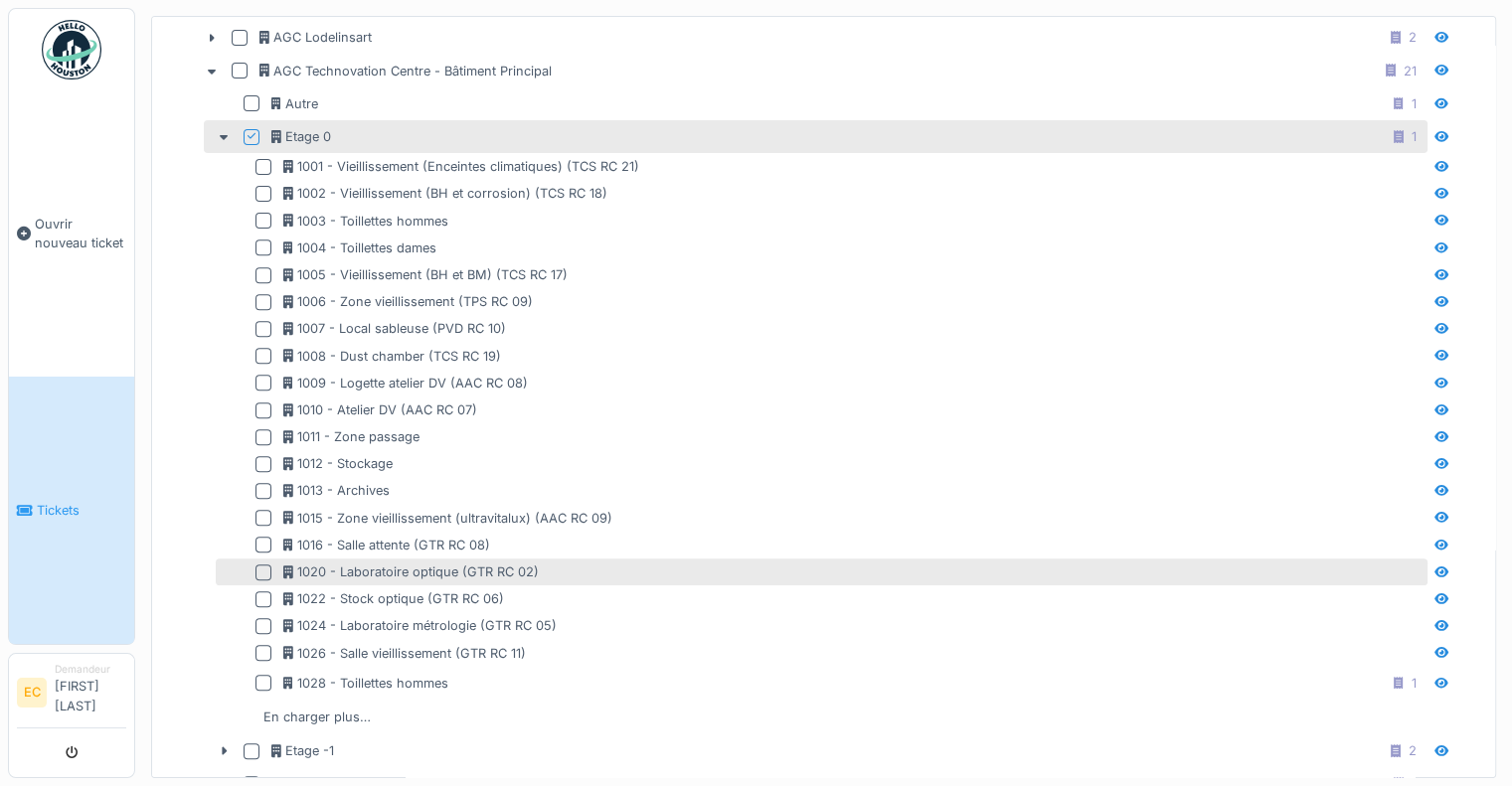 click at bounding box center [263, 572] 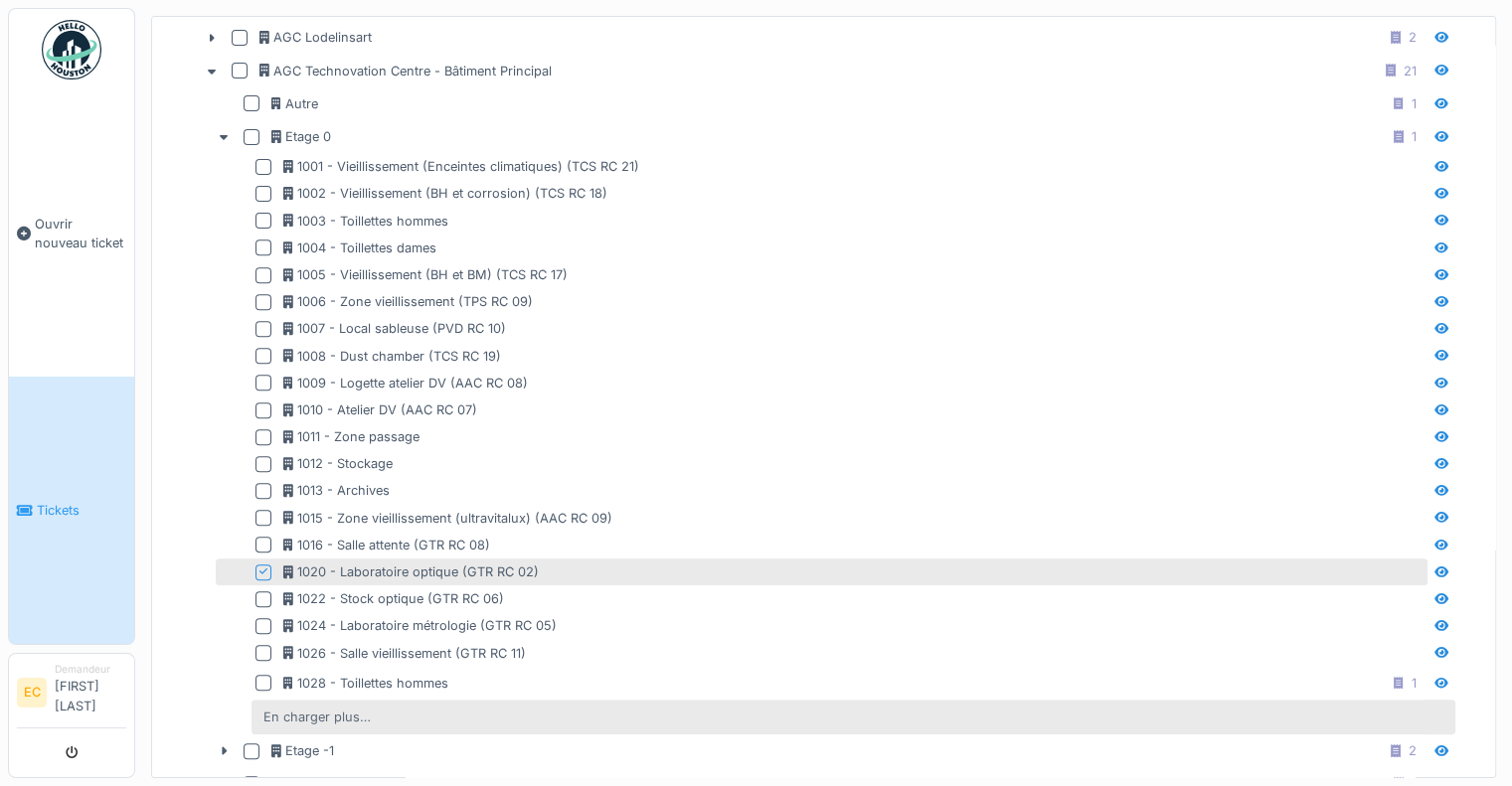 click on "En charger plus…" at bounding box center (317, 716) 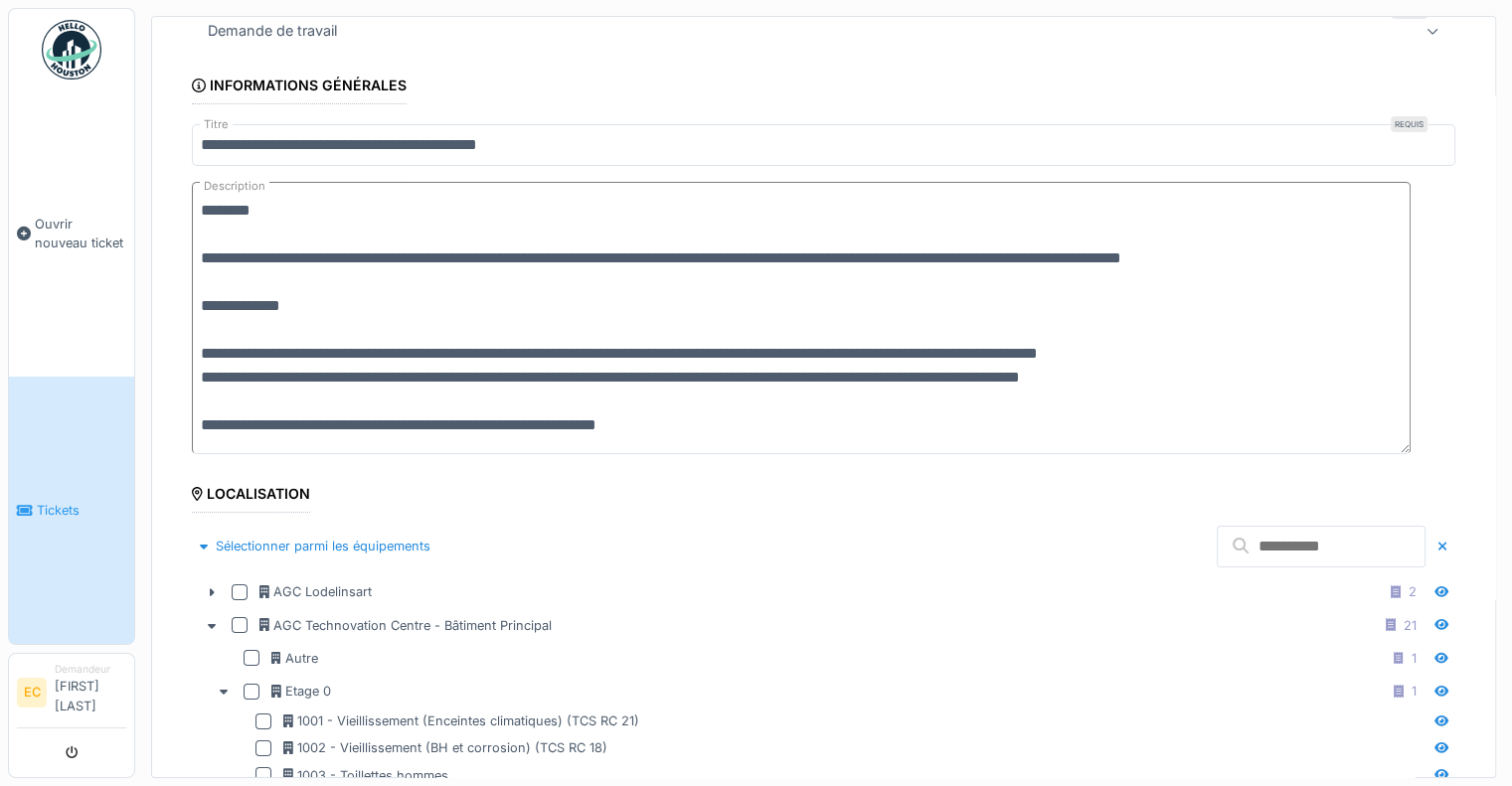scroll, scrollTop: 0, scrollLeft: 0, axis: both 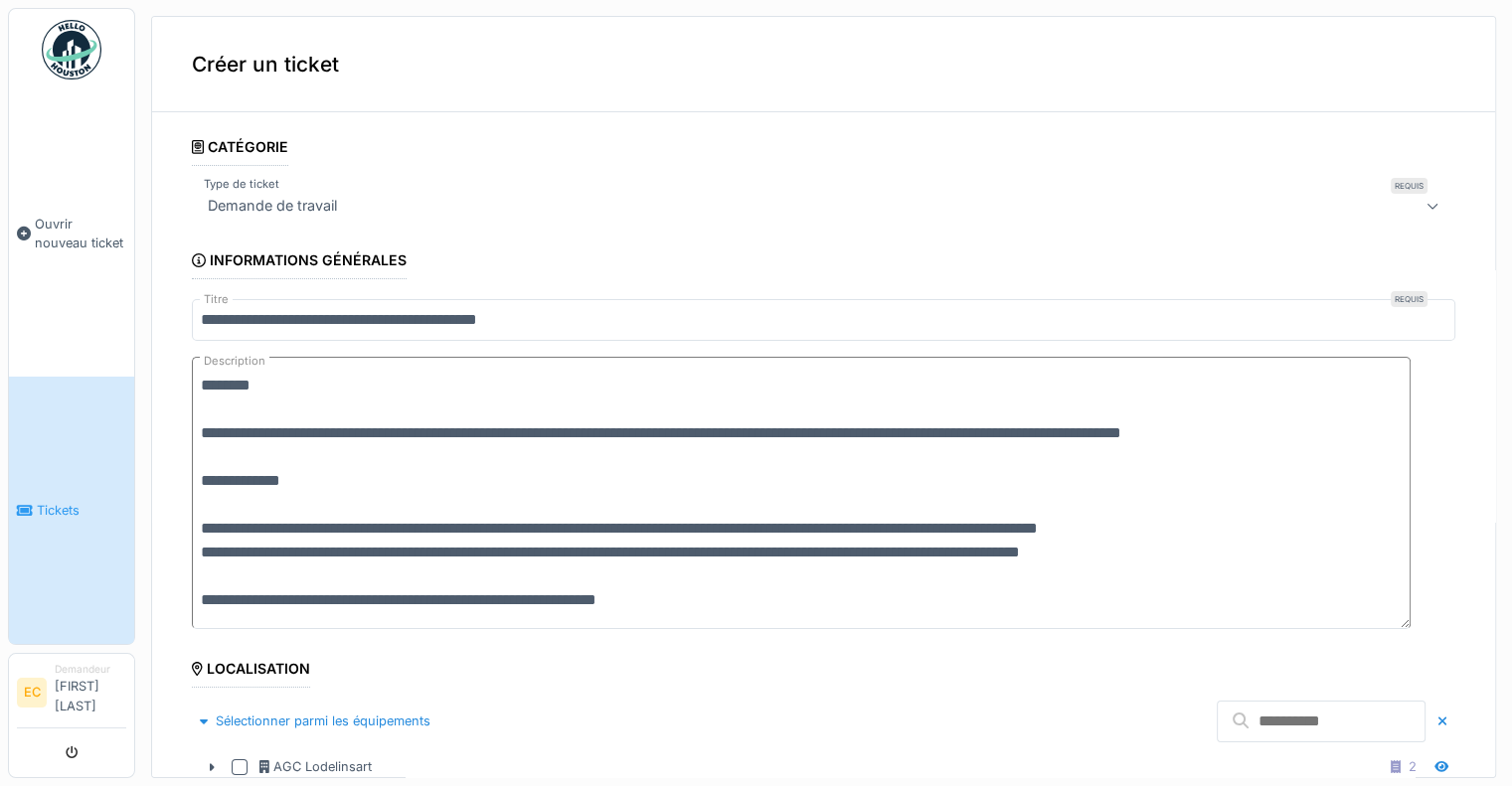 click on "**********" at bounding box center (801, 493) 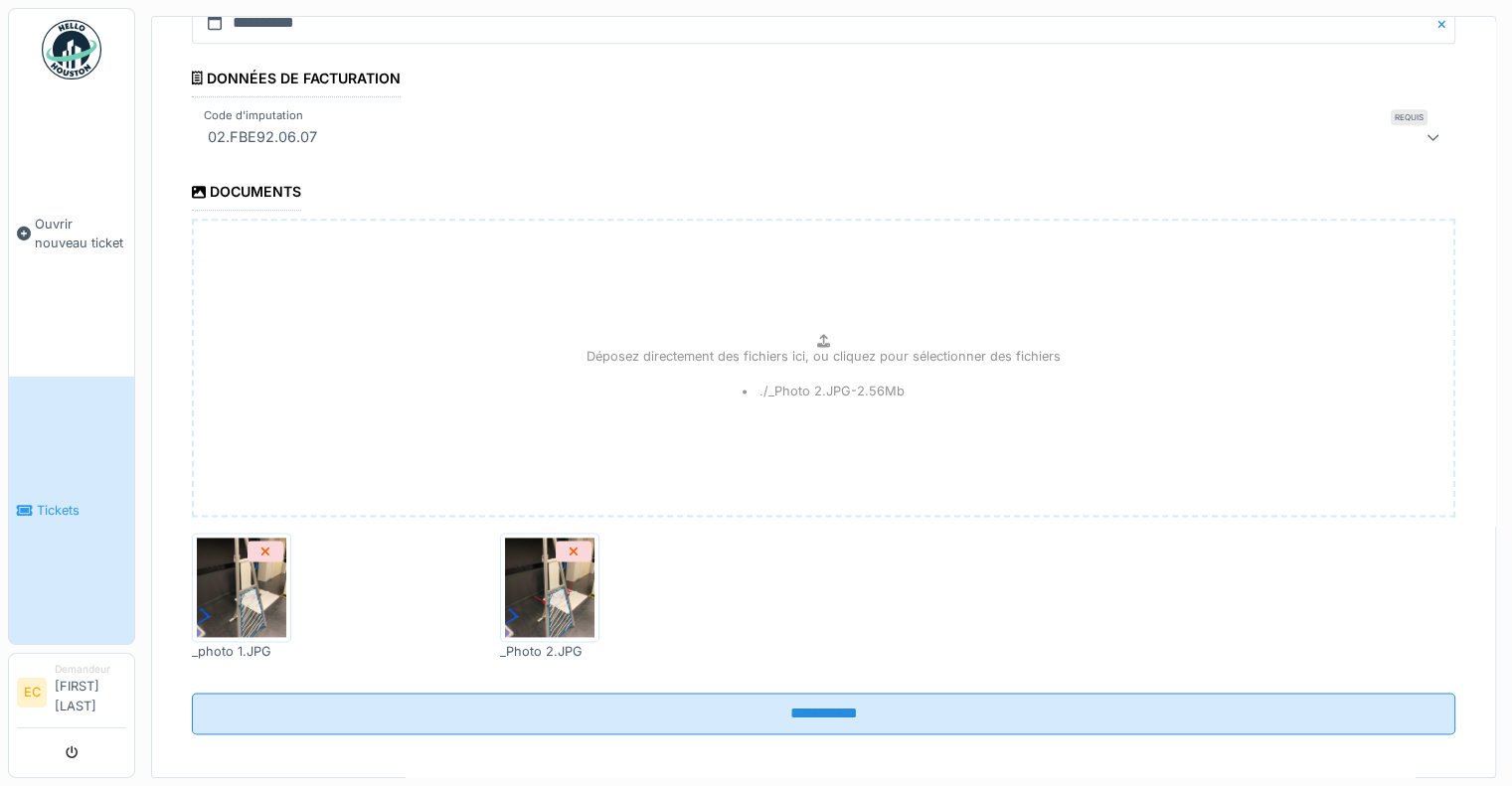 scroll, scrollTop: 2524, scrollLeft: 0, axis: vertical 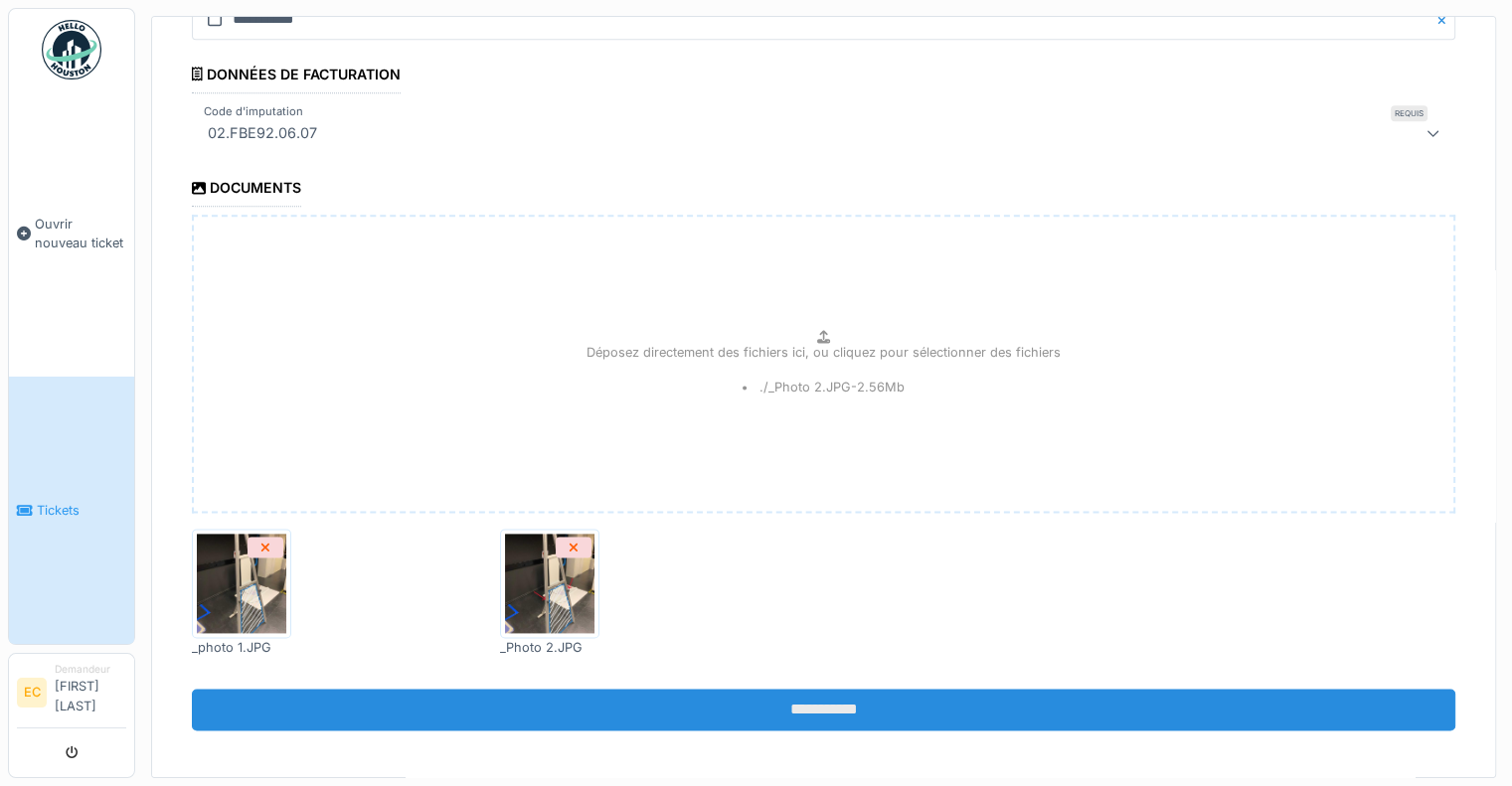 type on "**********" 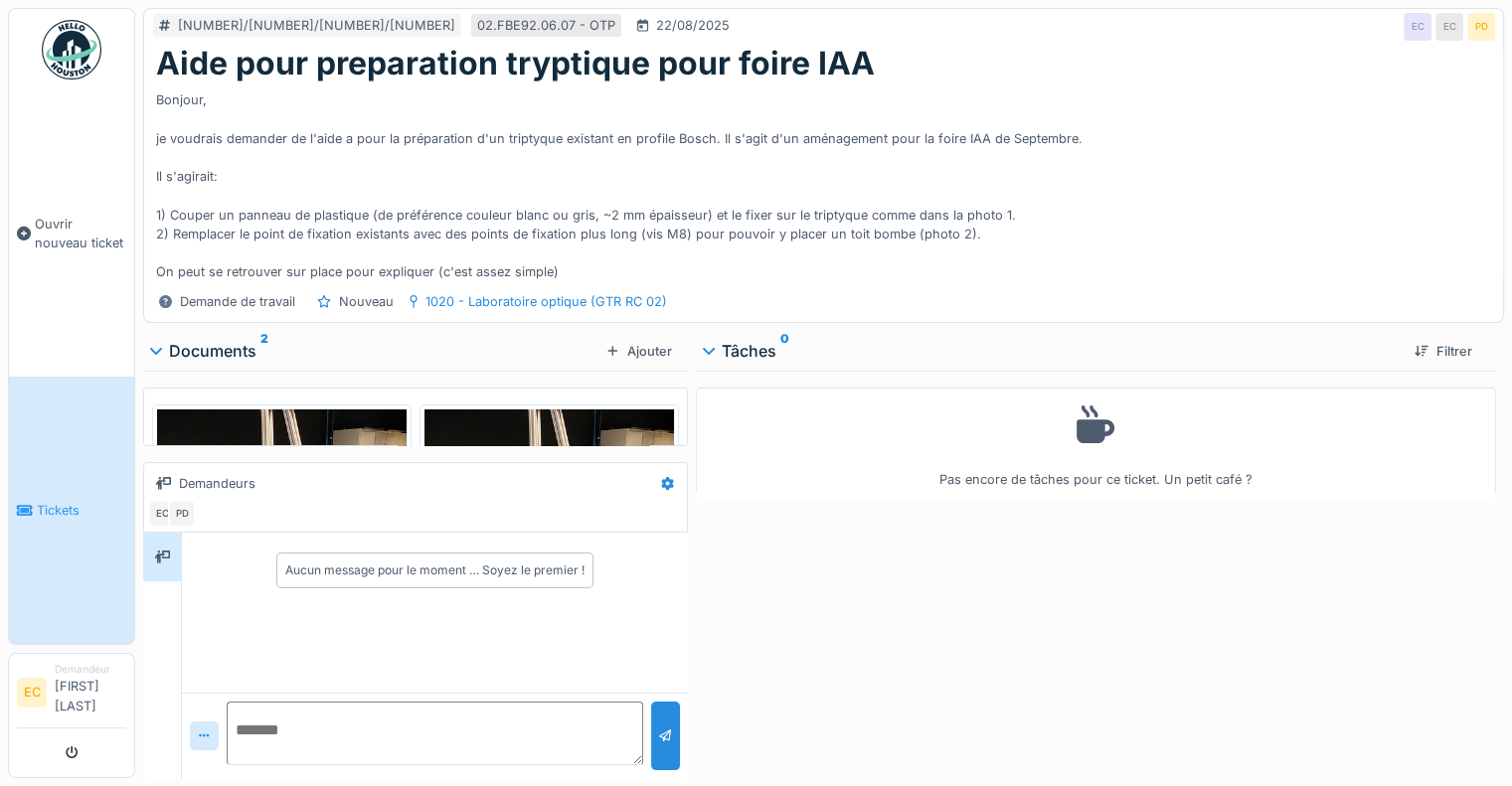 scroll, scrollTop: 0, scrollLeft: 0, axis: both 